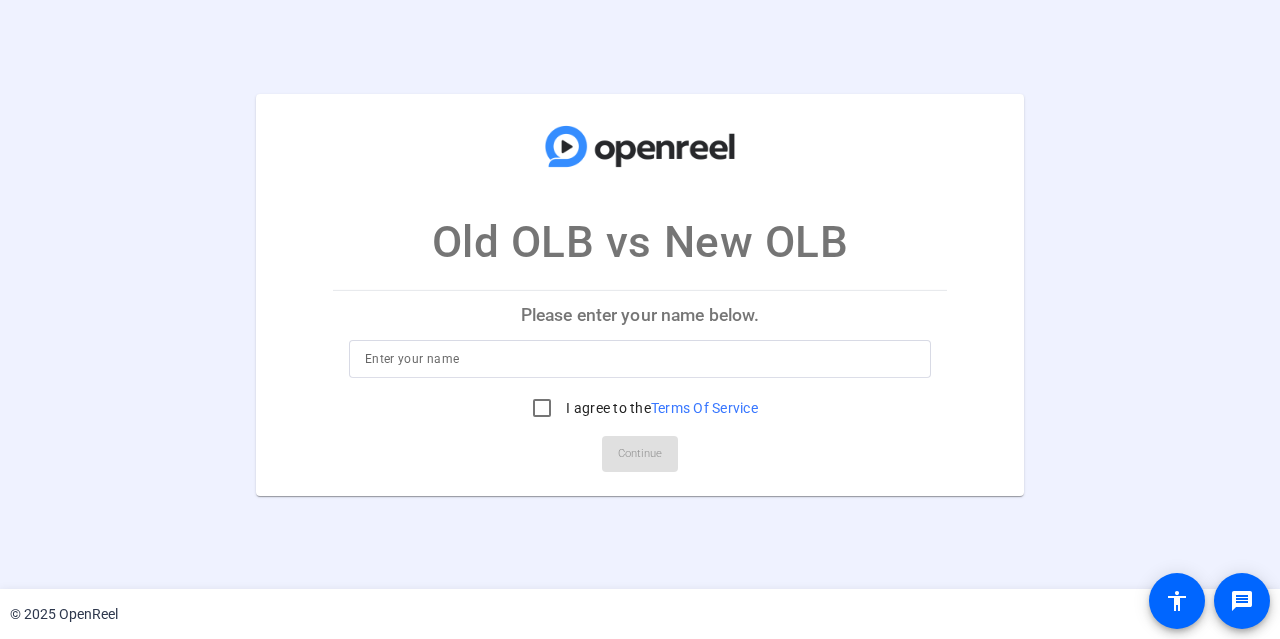 scroll, scrollTop: 0, scrollLeft: 0, axis: both 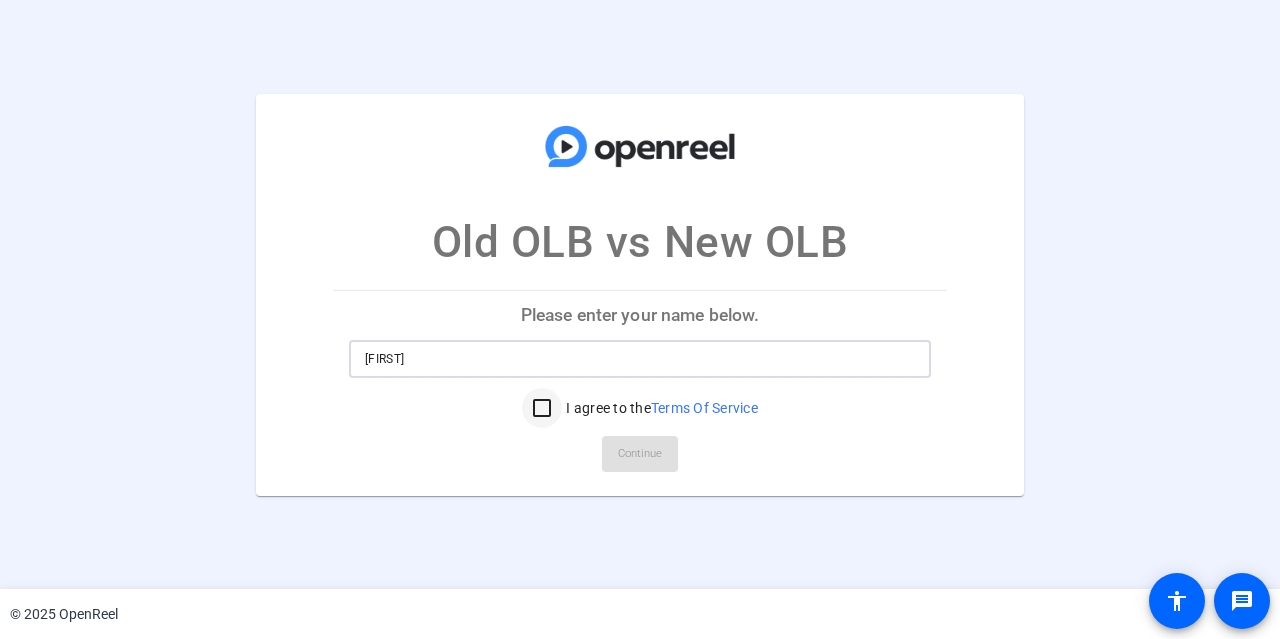 type on "Giselle" 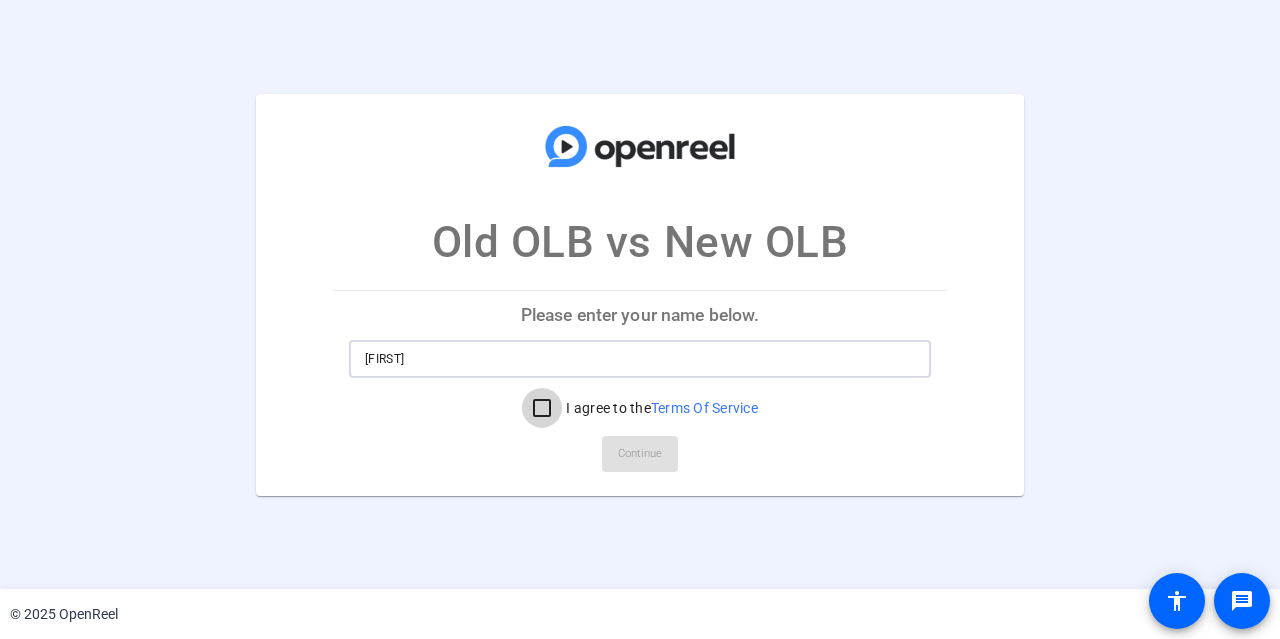 click on "I agree to the  Terms Of Service" at bounding box center (542, 408) 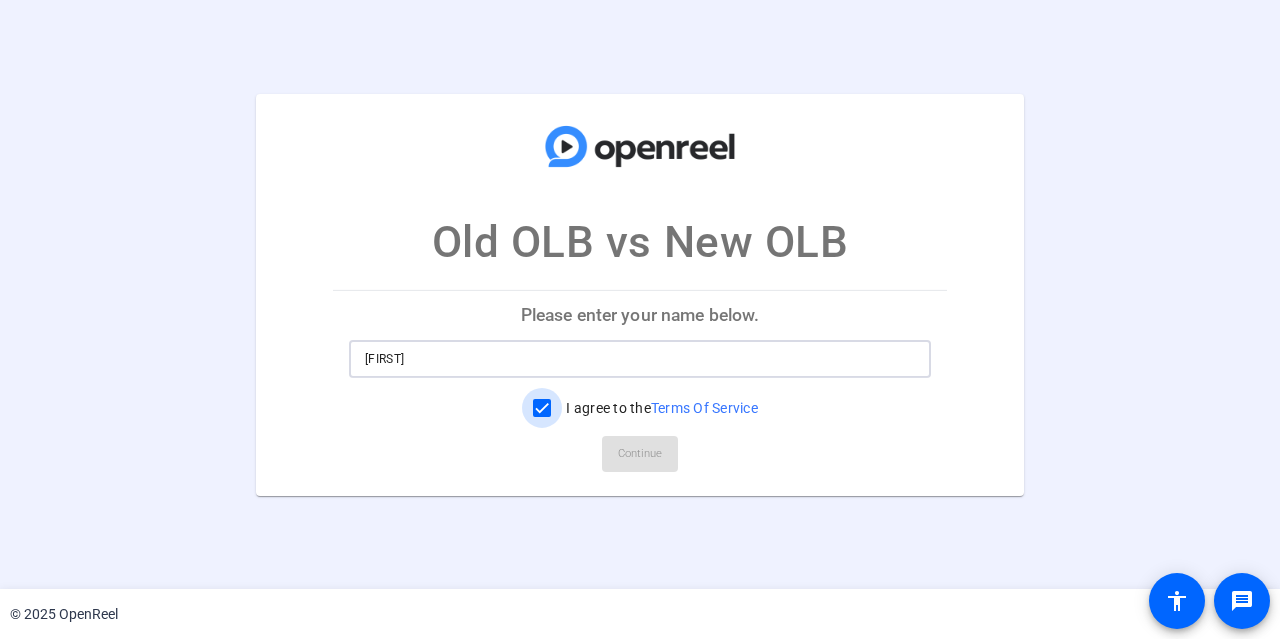 checkbox on "true" 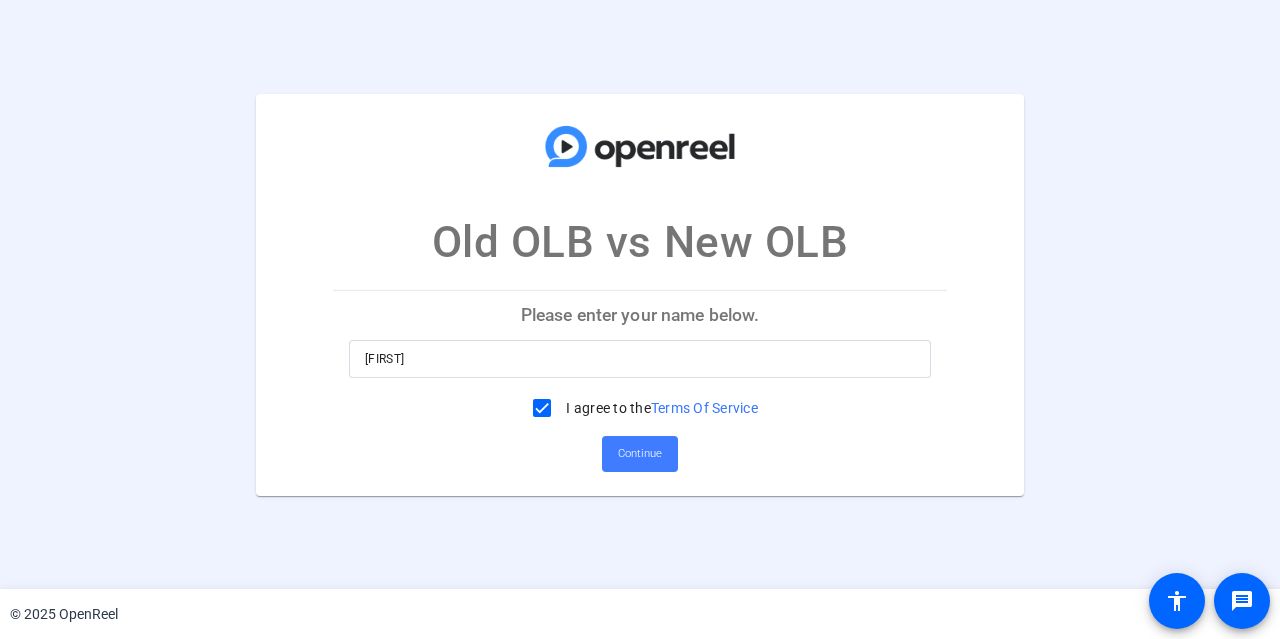 click on "Continue" 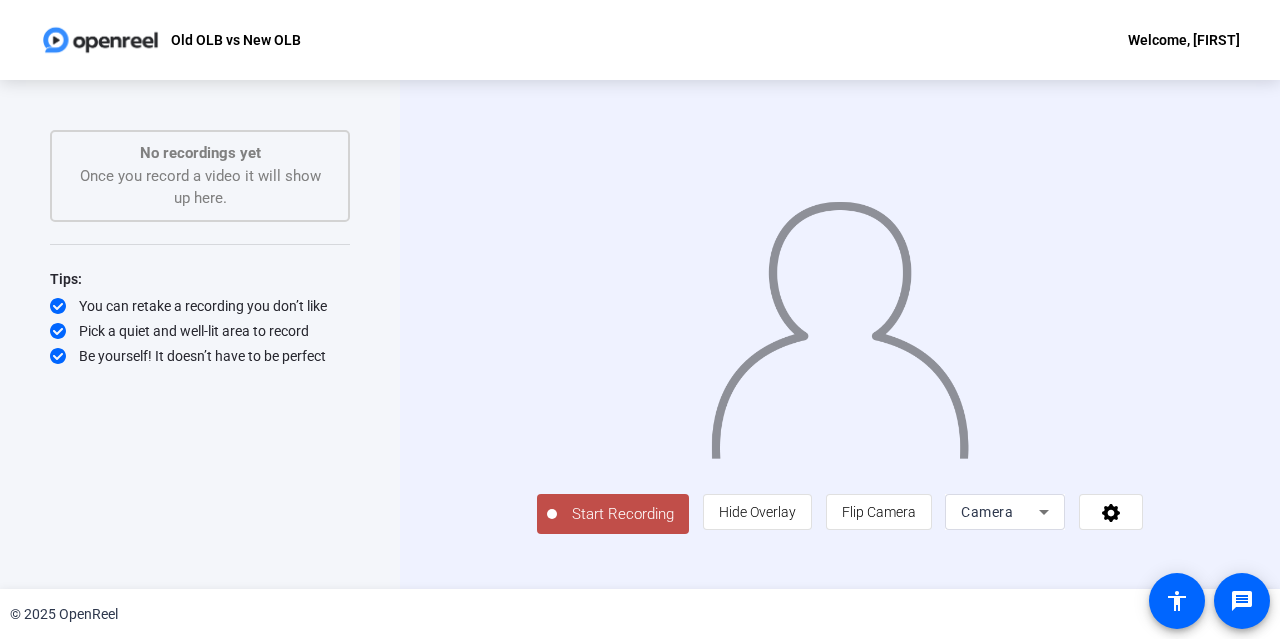 click on "Start Recording" 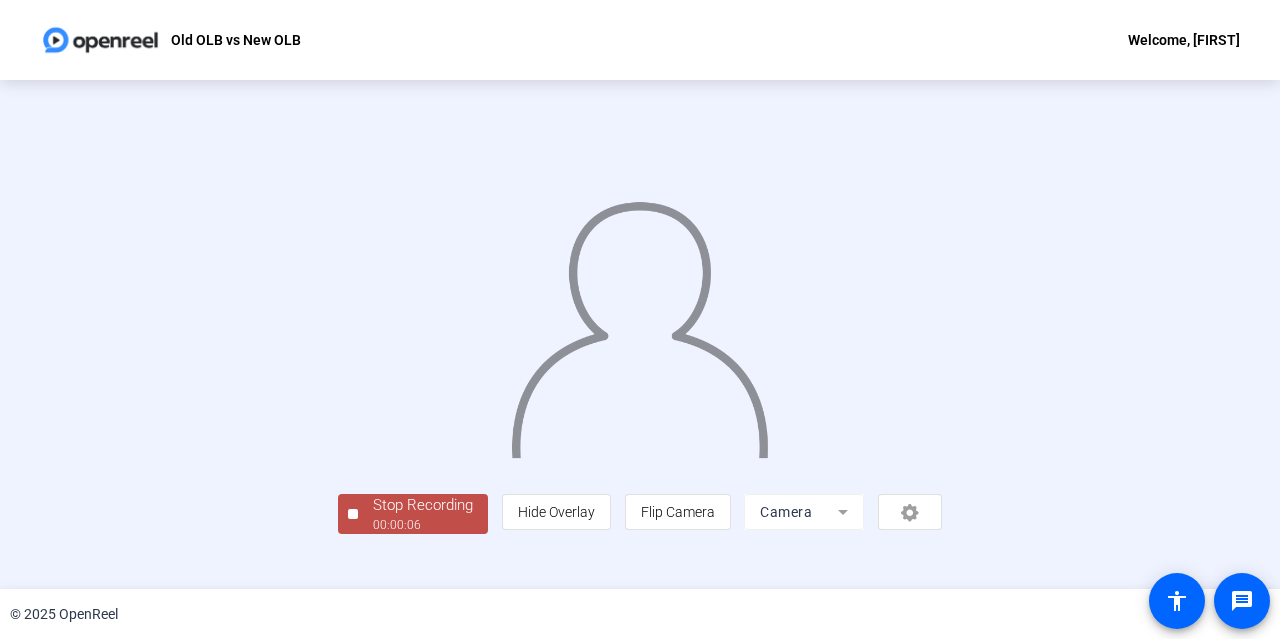 scroll, scrollTop: 96, scrollLeft: 0, axis: vertical 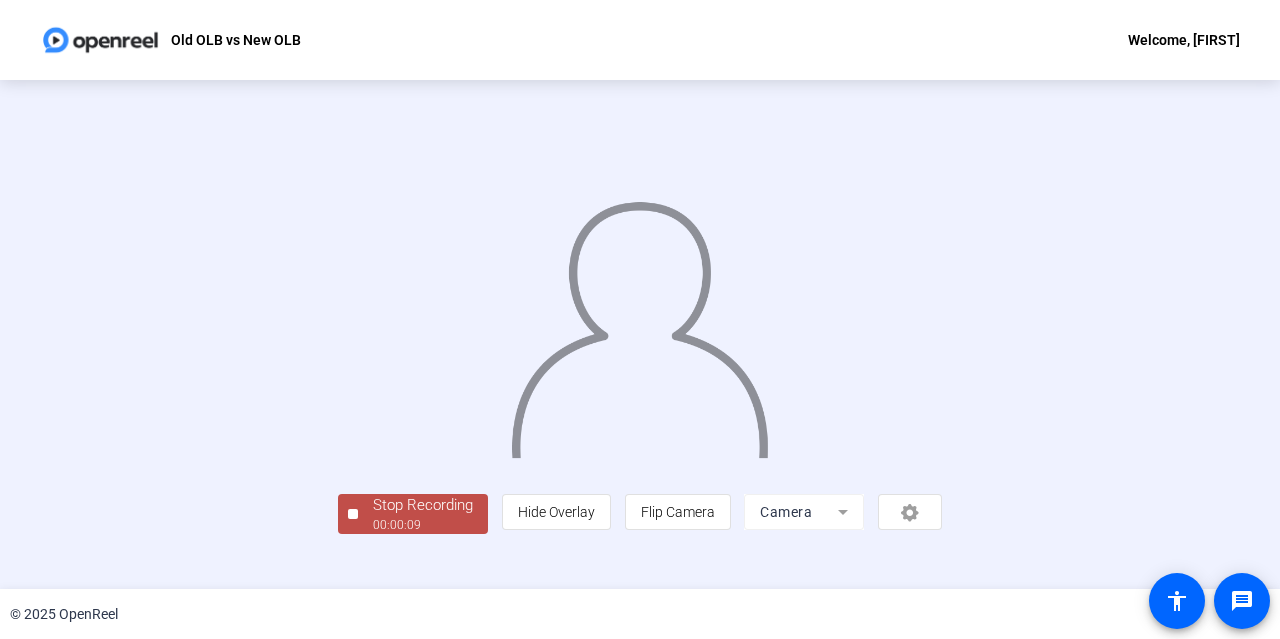 click on "00:00:09" 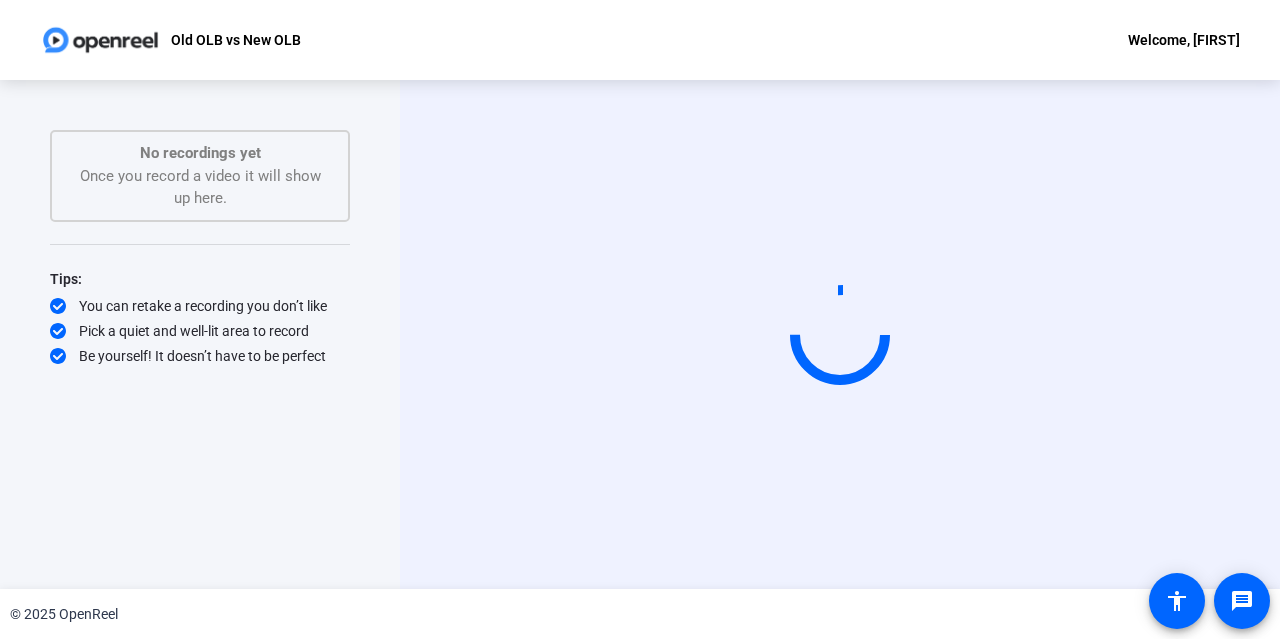 scroll, scrollTop: 0, scrollLeft: 0, axis: both 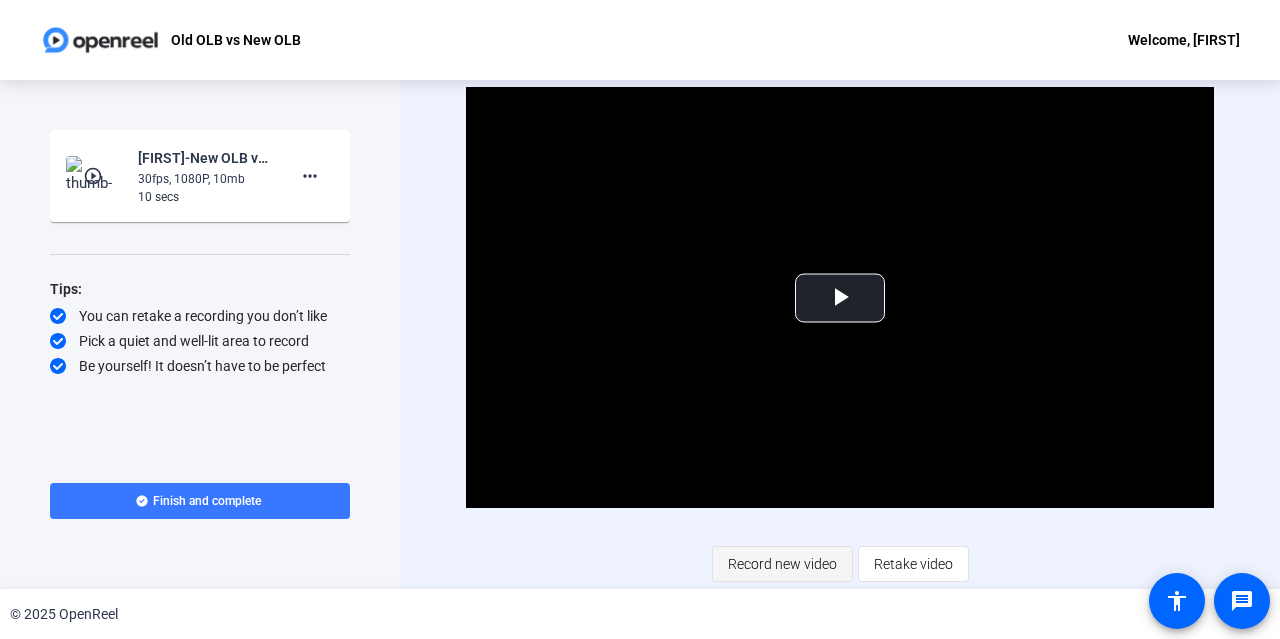 click on "Record new video" 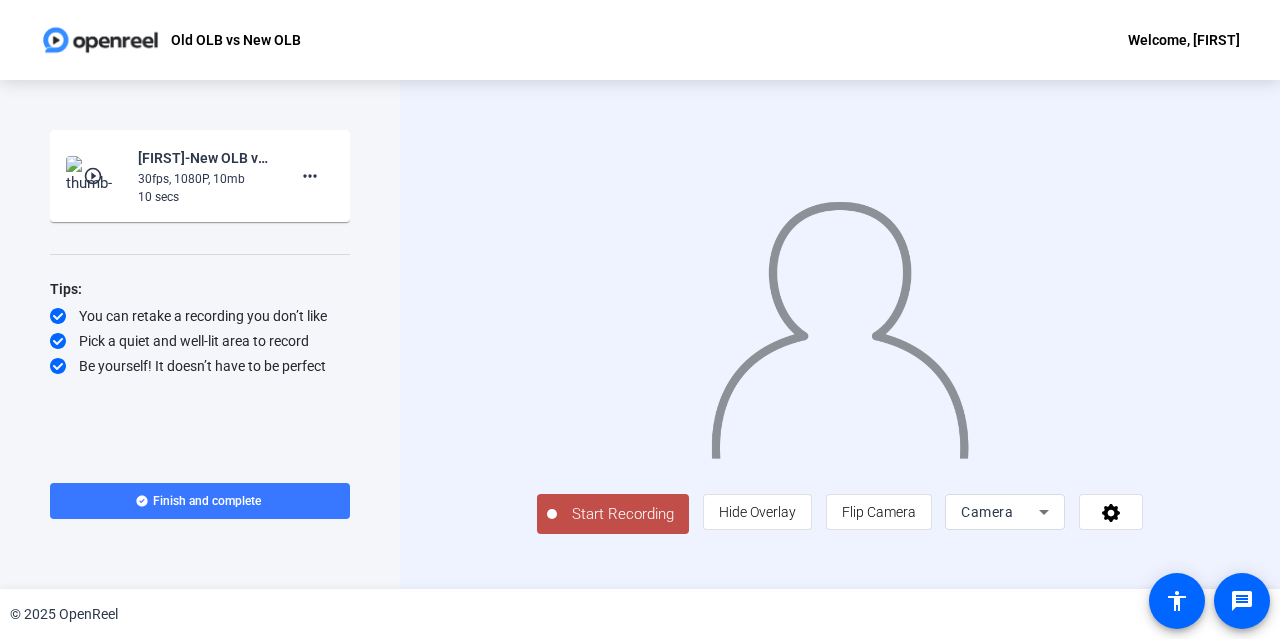 scroll, scrollTop: 0, scrollLeft: 0, axis: both 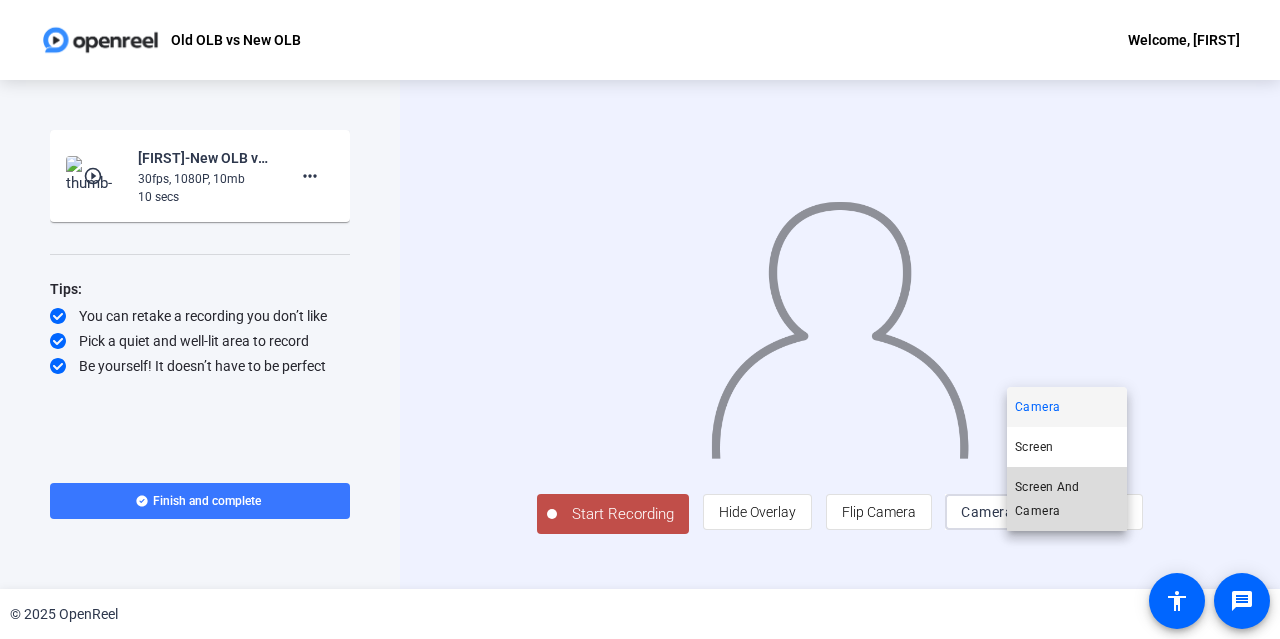 click on "Screen And Camera" at bounding box center [1067, 499] 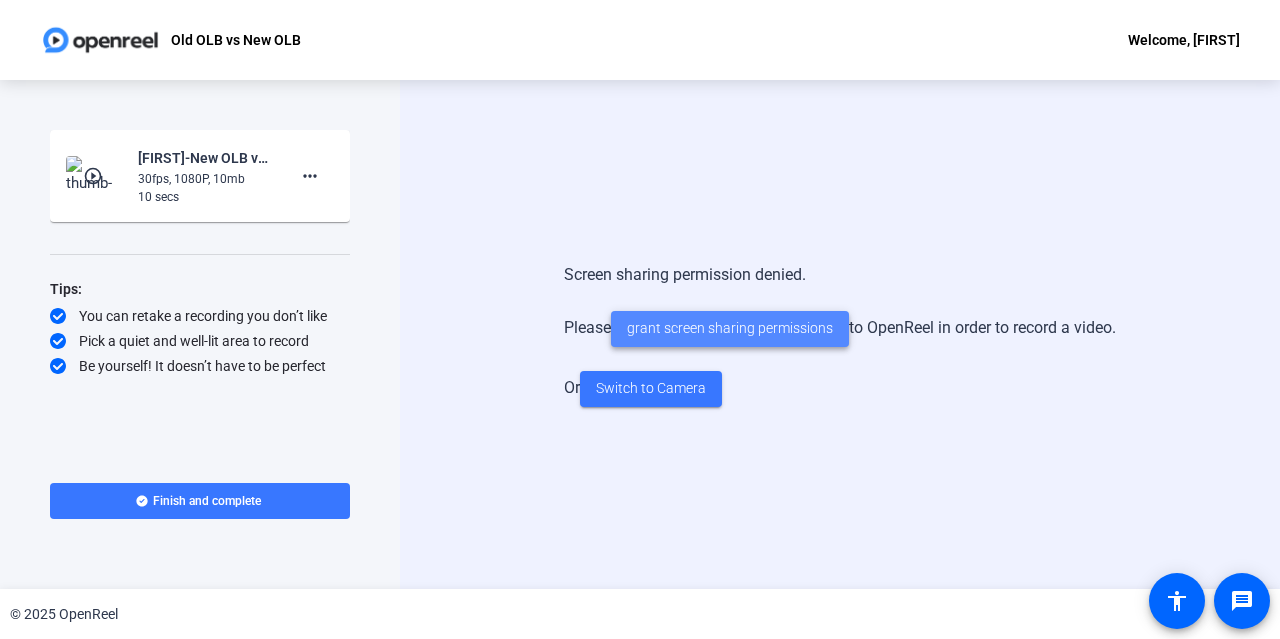 click on "grant screen sharing permissions" 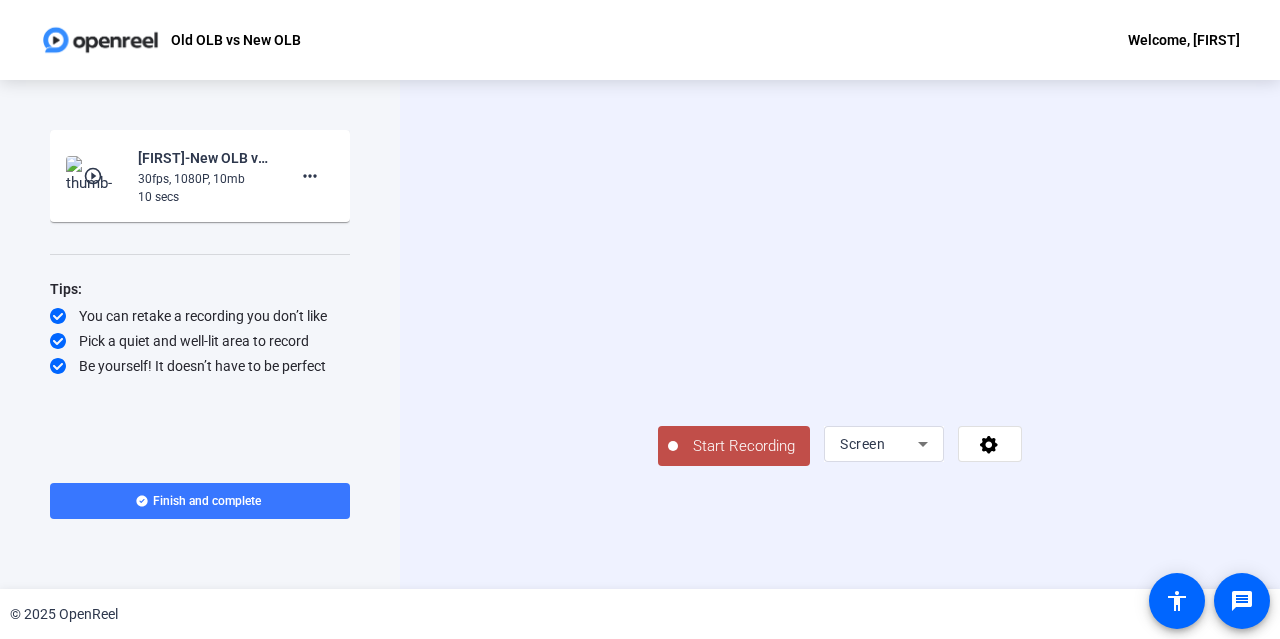 click on "Screen" at bounding box center [862, 444] 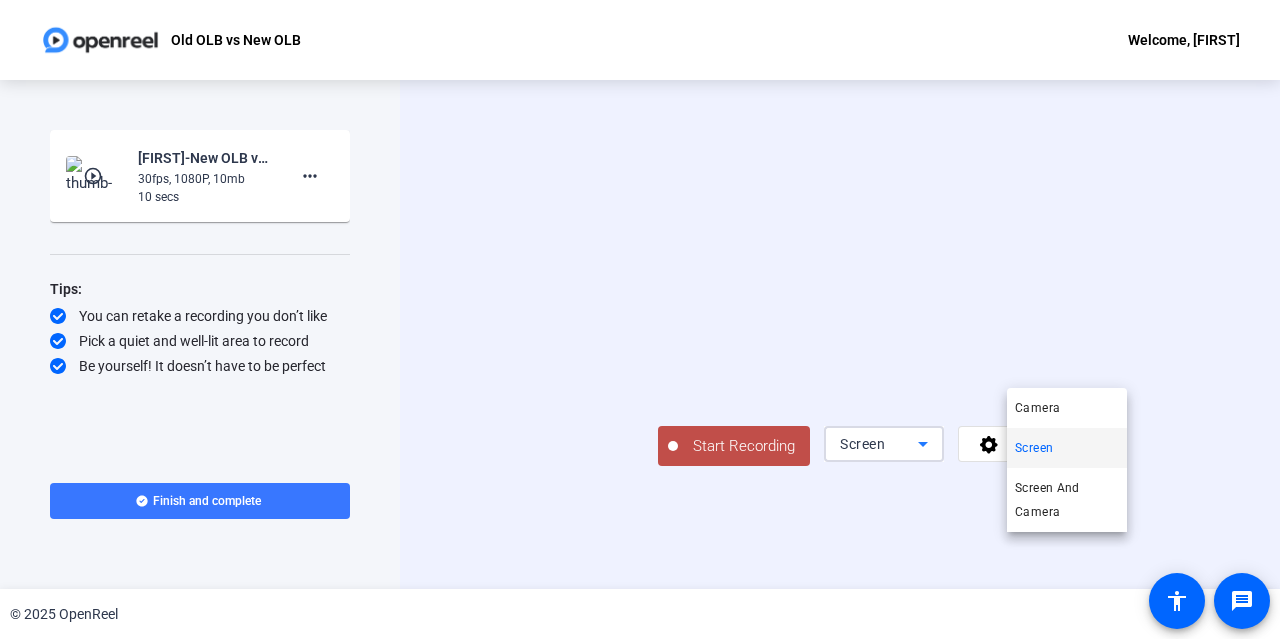 click at bounding box center (640, 319) 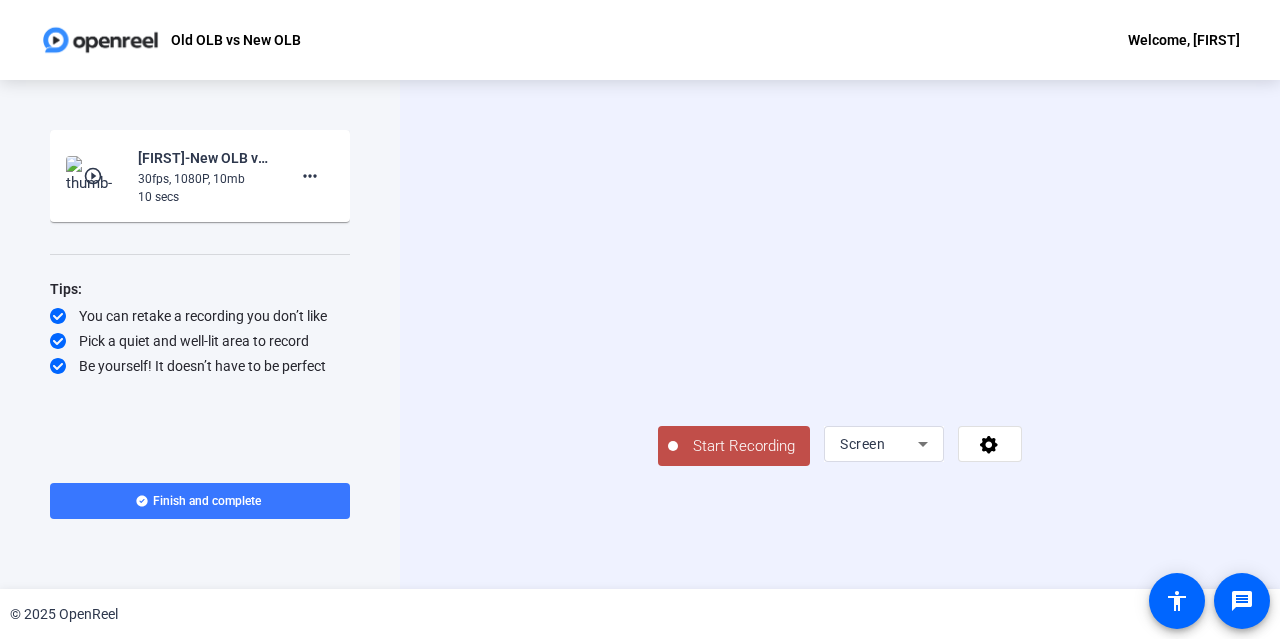 click on "Screen" at bounding box center [879, 444] 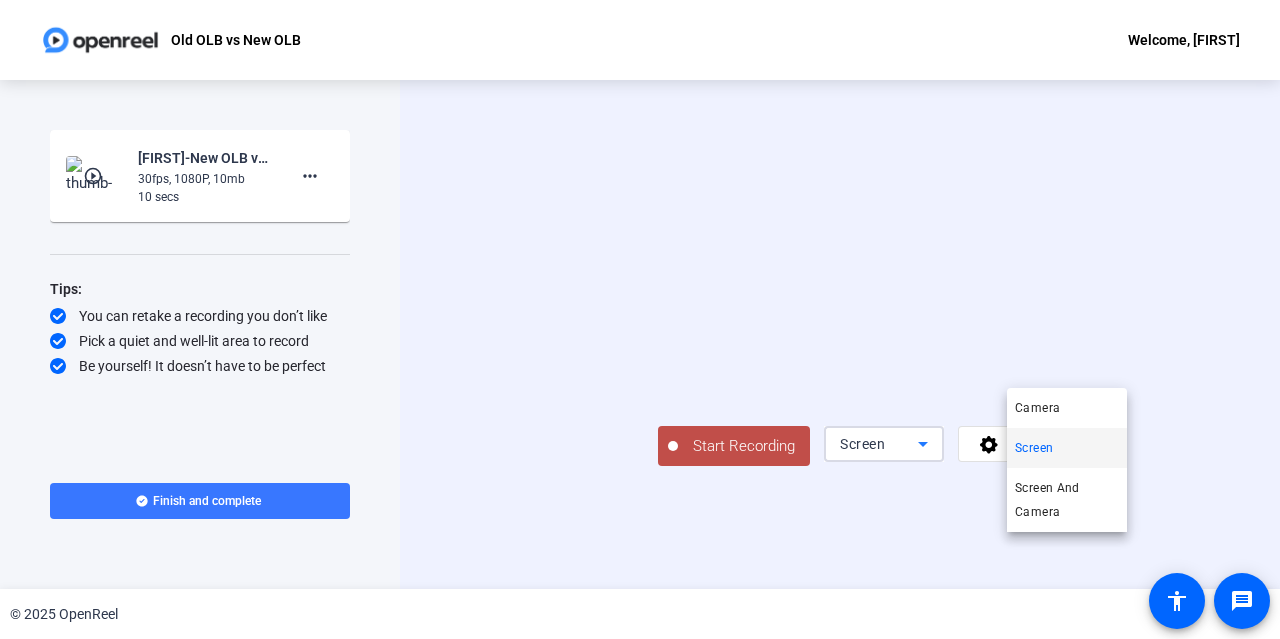 click at bounding box center (640, 319) 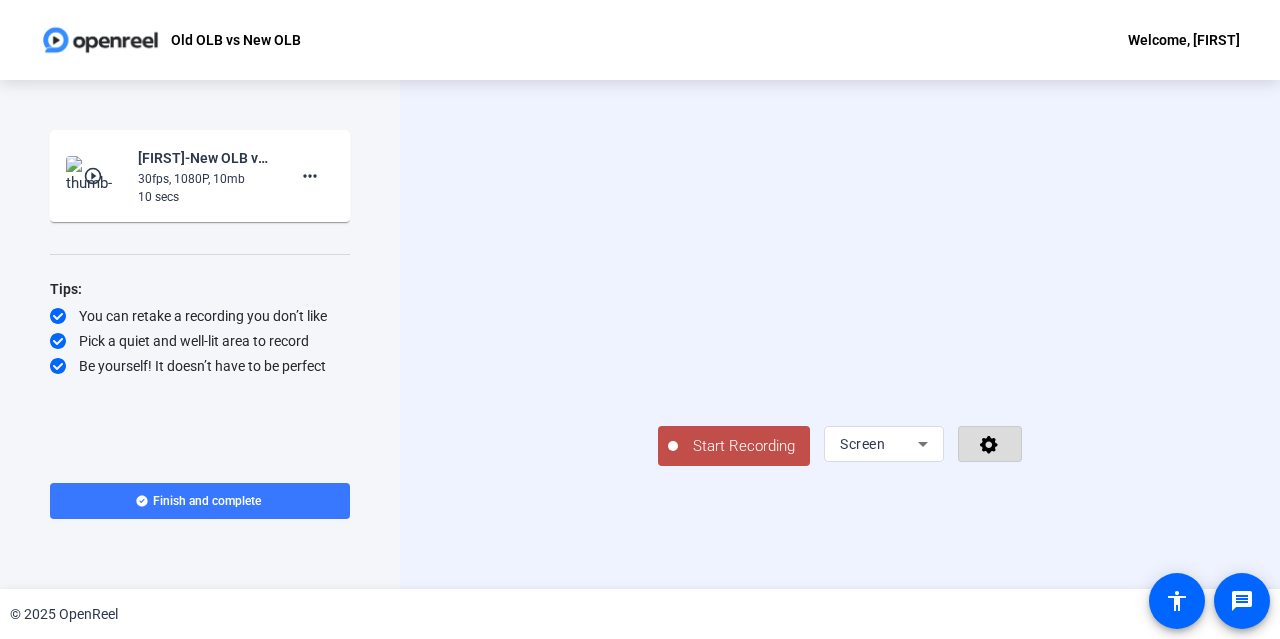 click 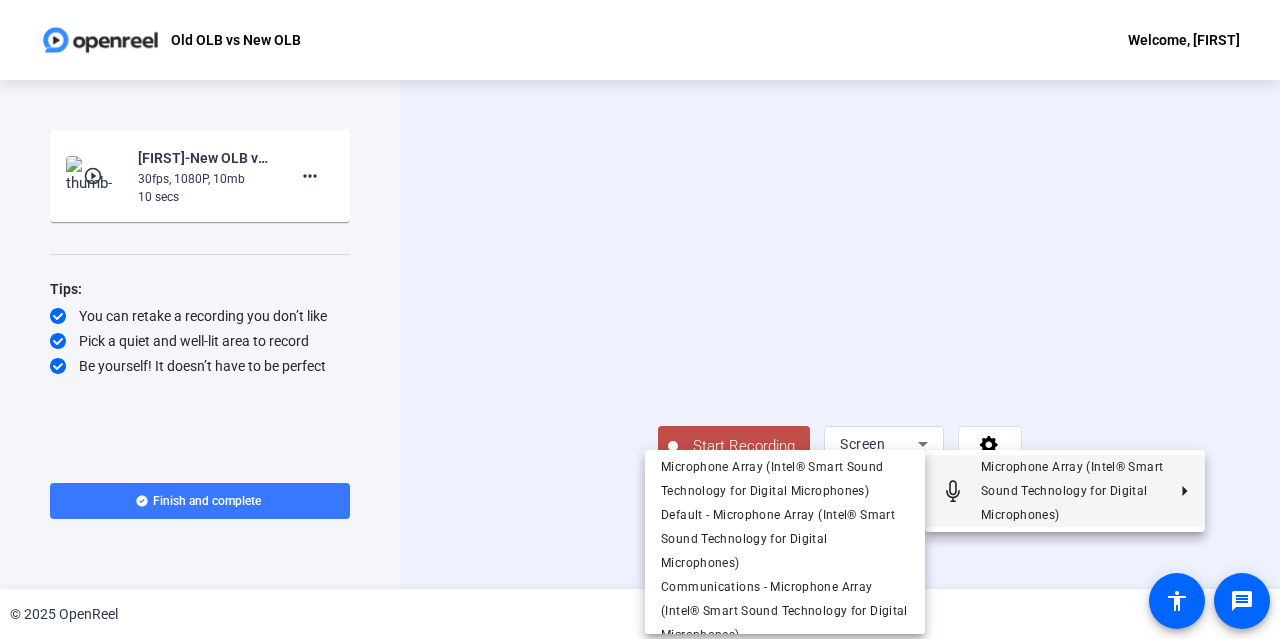 click at bounding box center [640, 319] 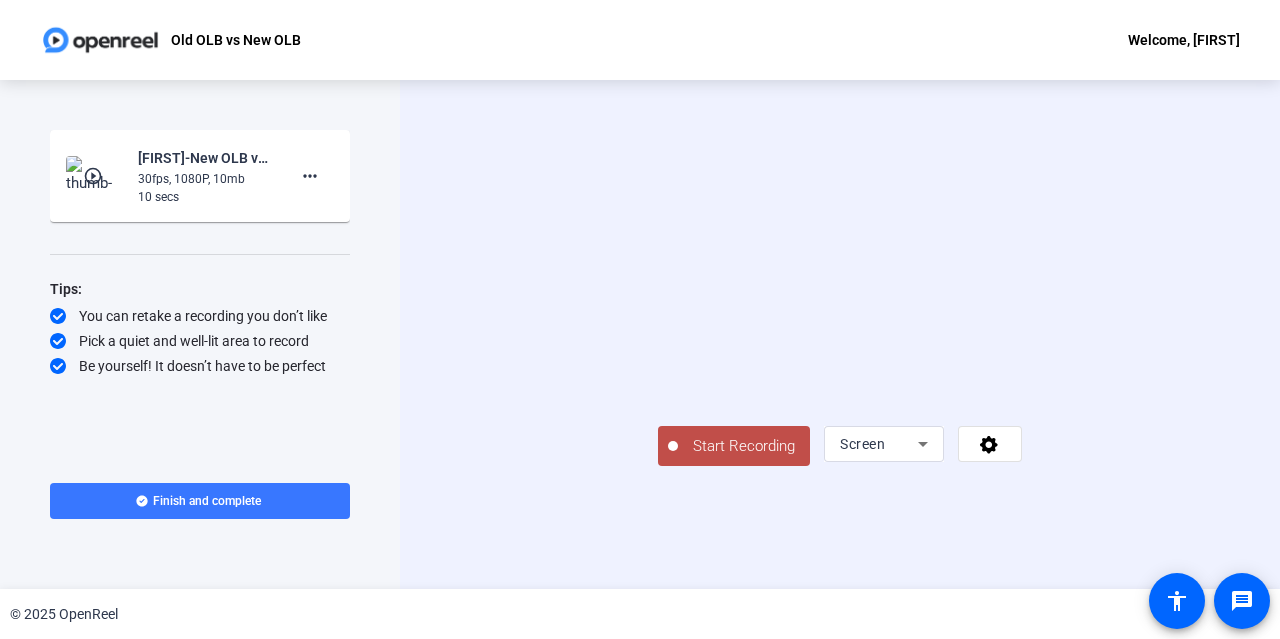 click on "Start Recording" 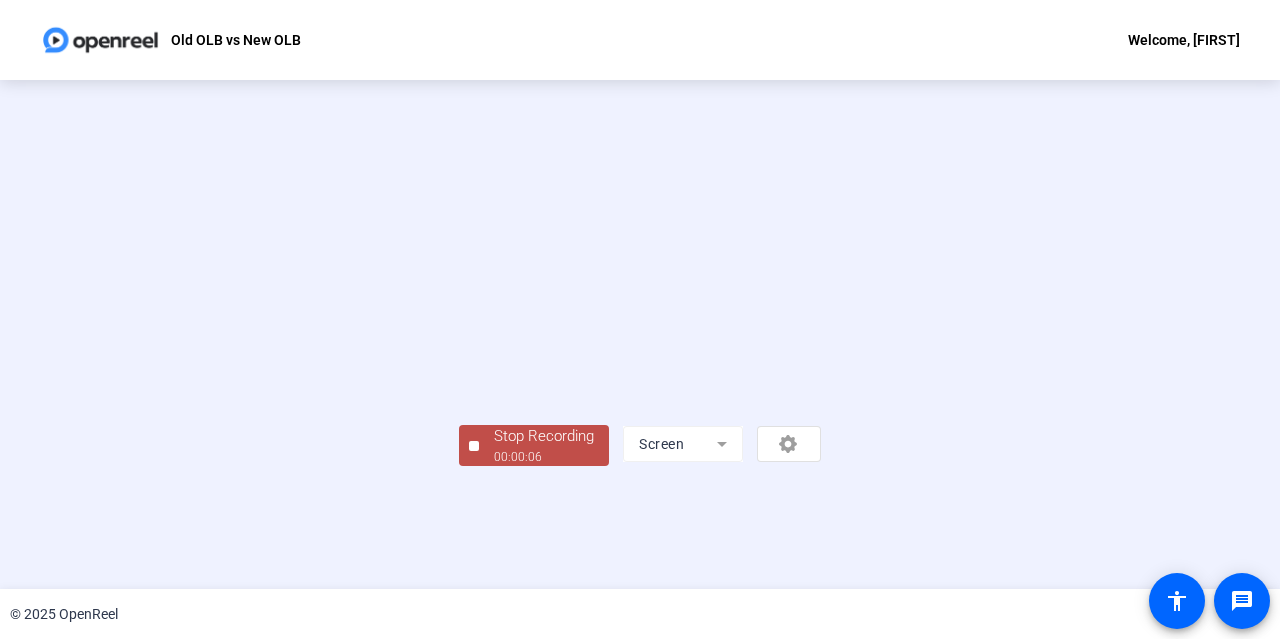 scroll, scrollTop: 96, scrollLeft: 0, axis: vertical 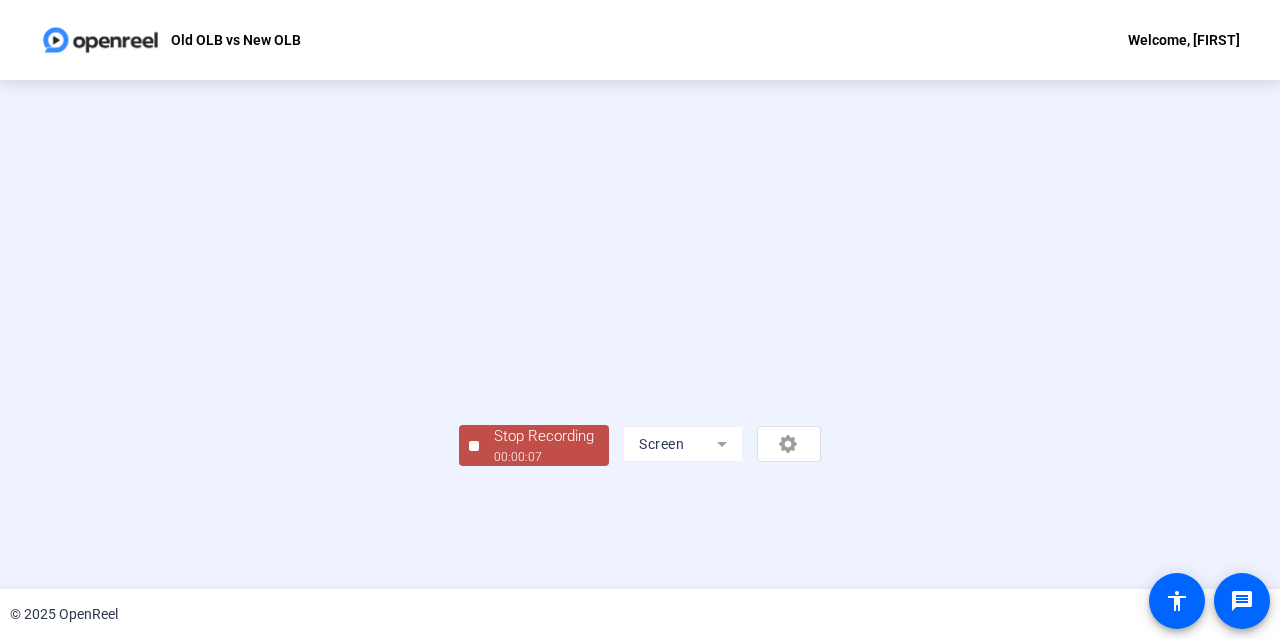 click on "Screen" 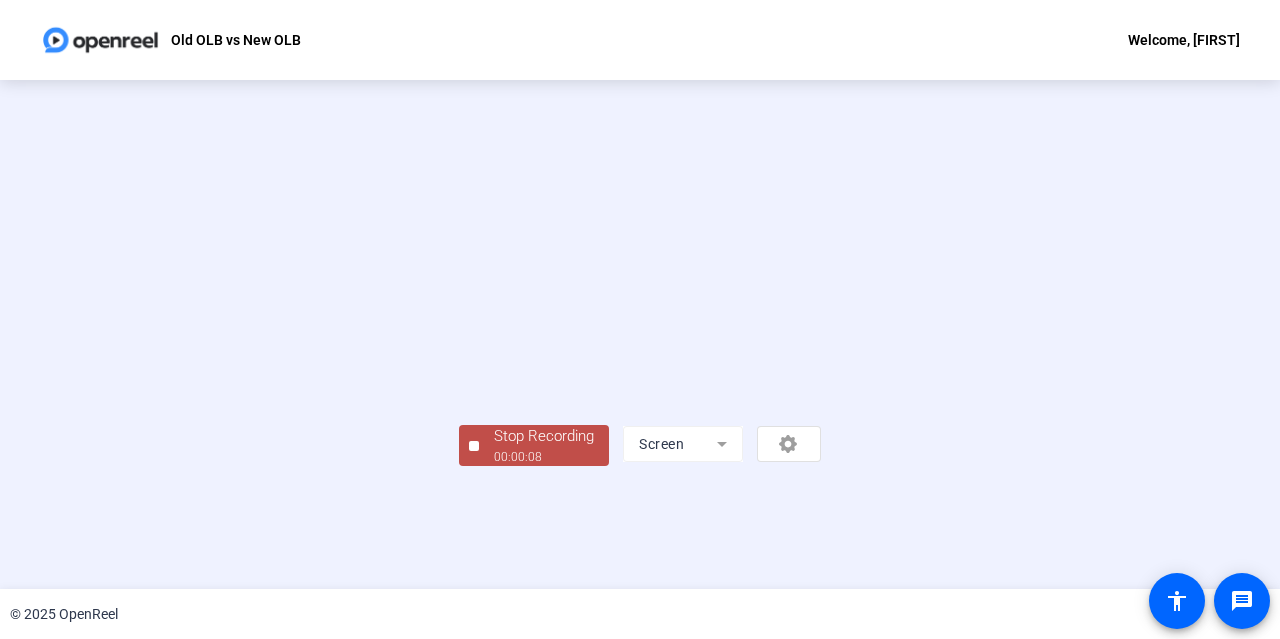 click on "Screen" 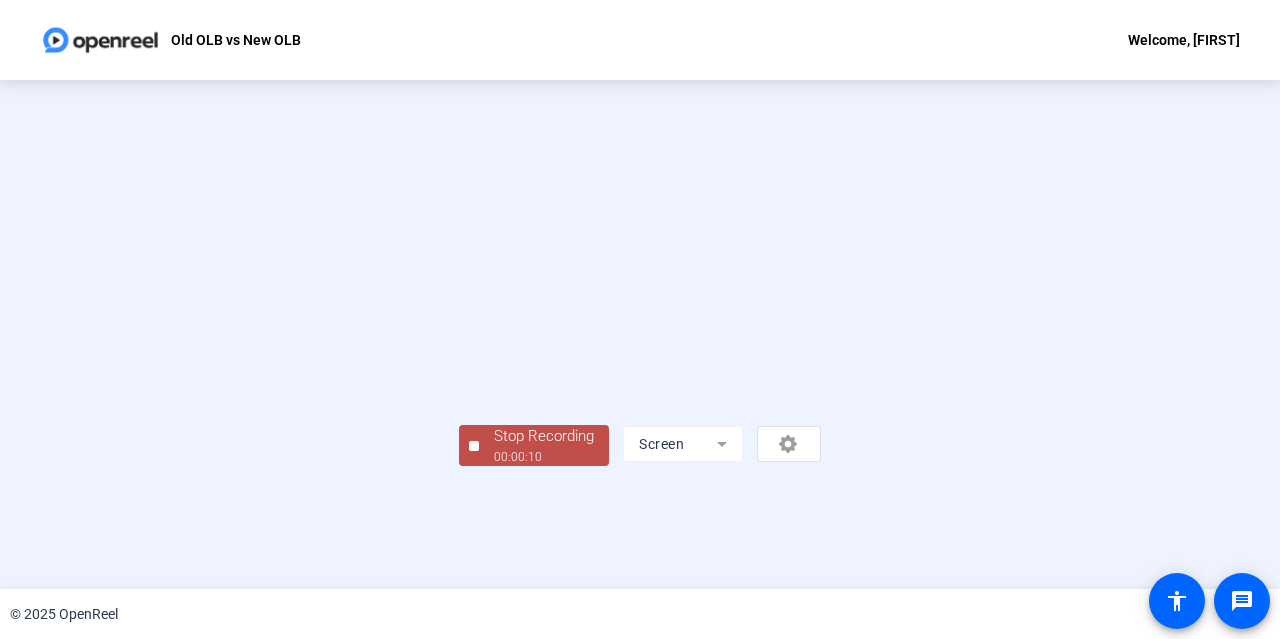 click on "Stop Recording" 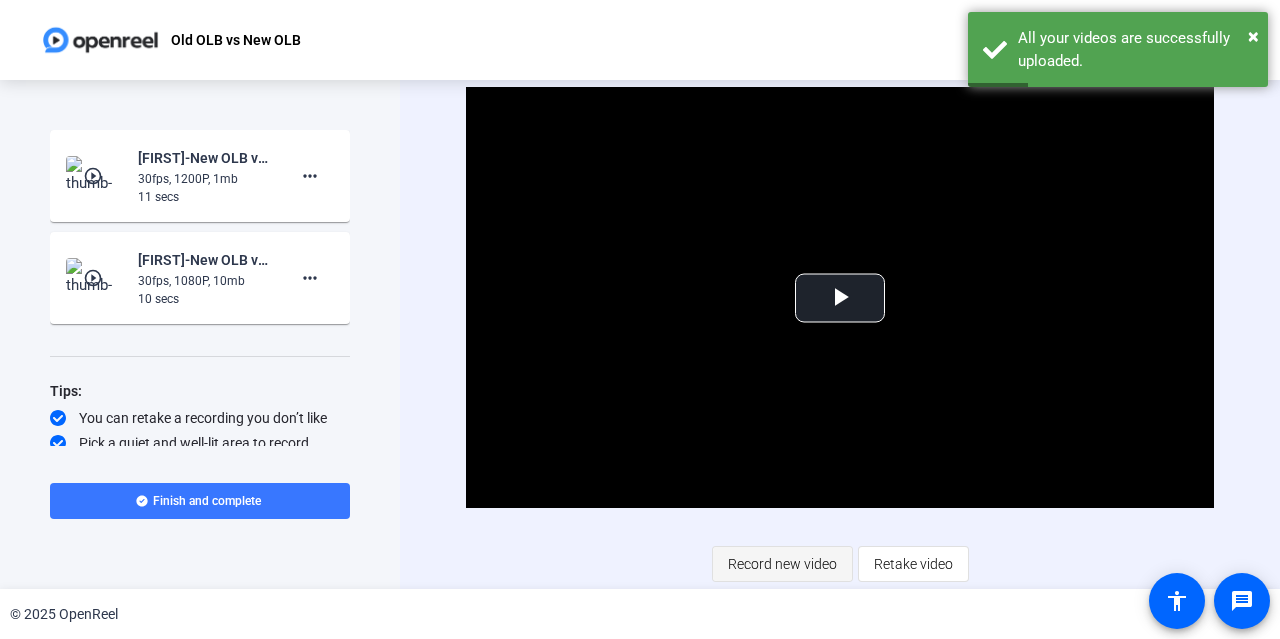 click on "Record new video" 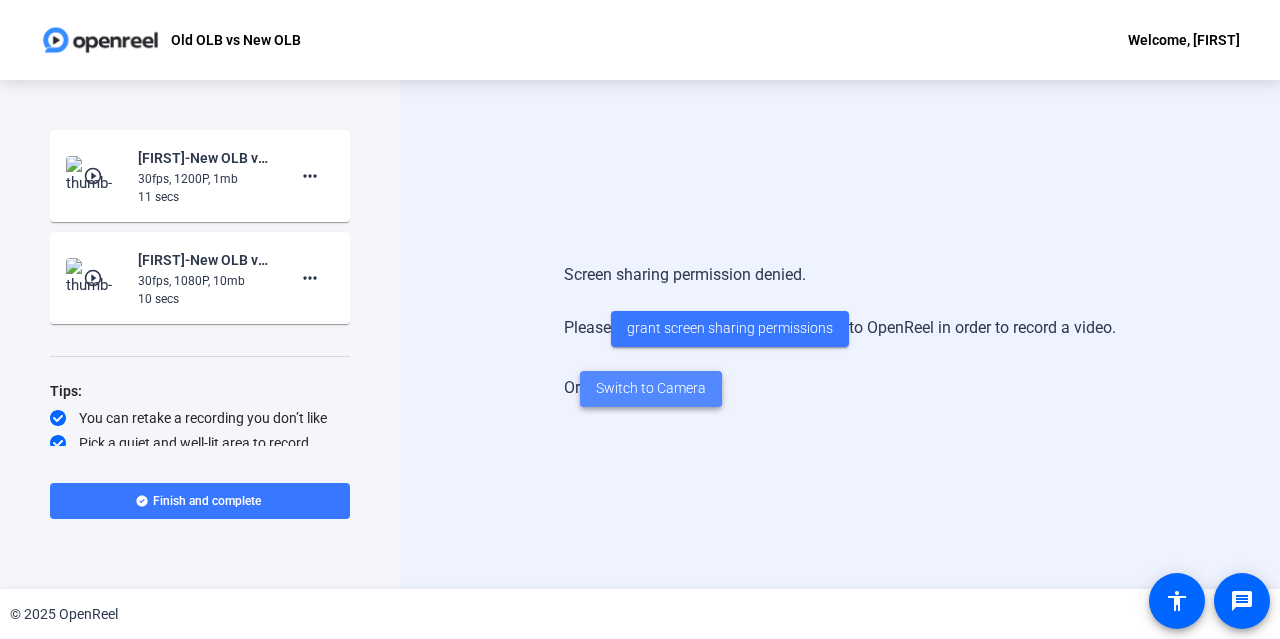 click on "Switch to Camera" 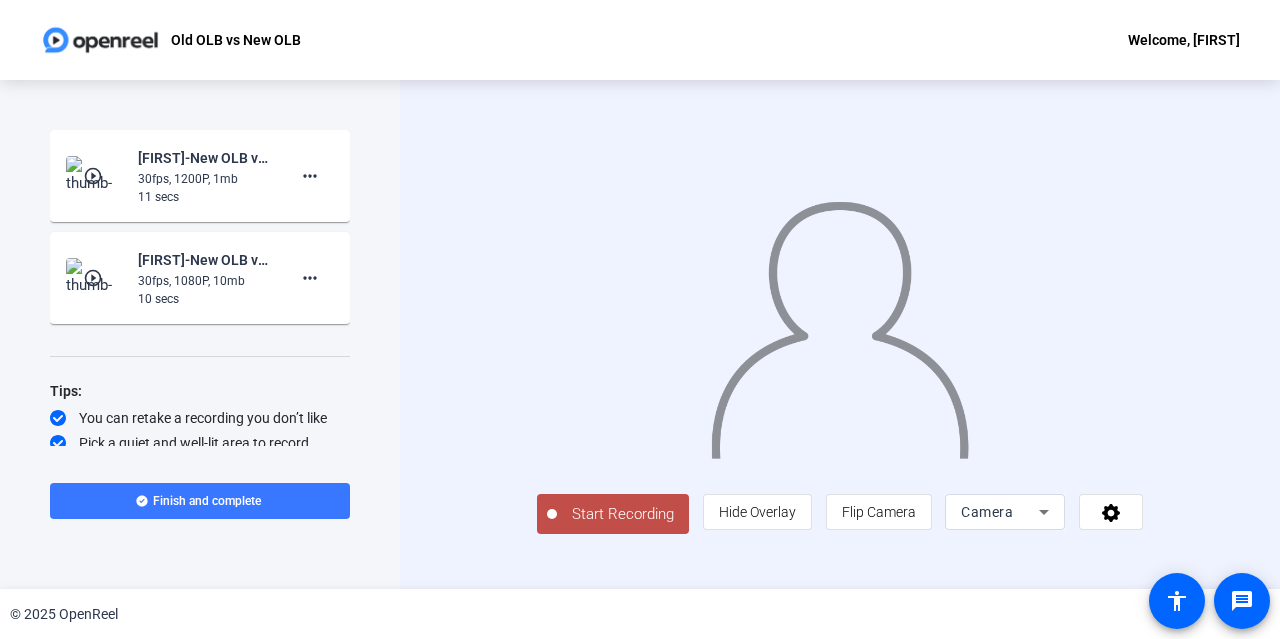 click on "Camera" at bounding box center [987, 512] 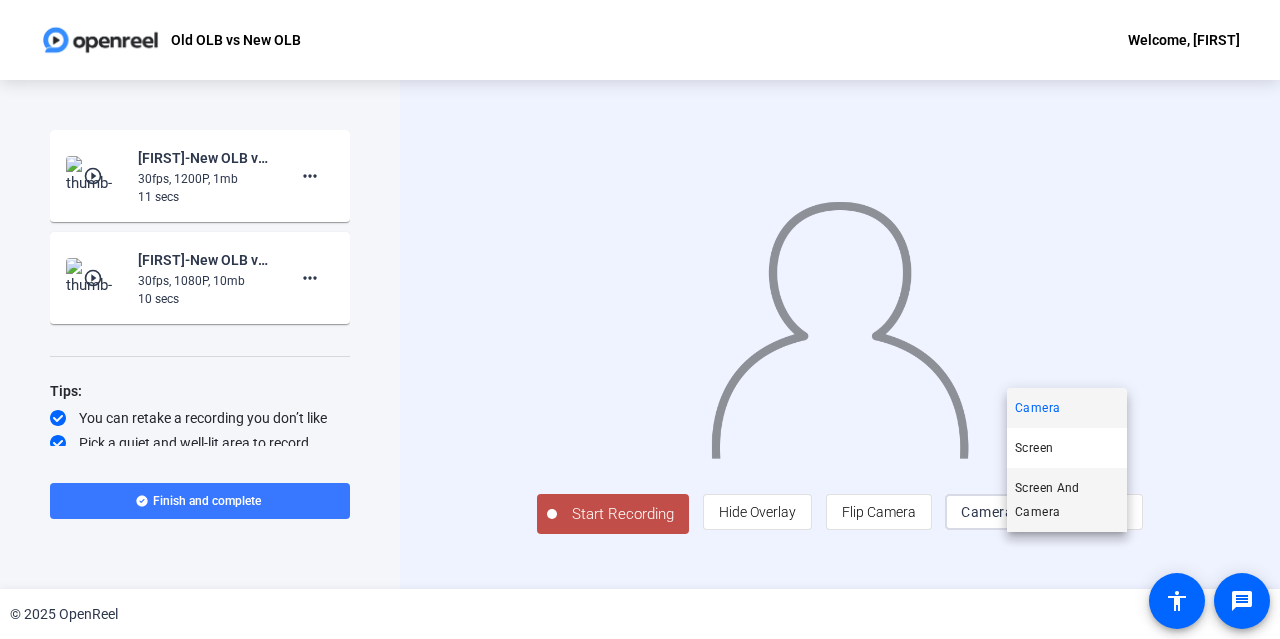 click on "Screen And Camera" at bounding box center [1067, 500] 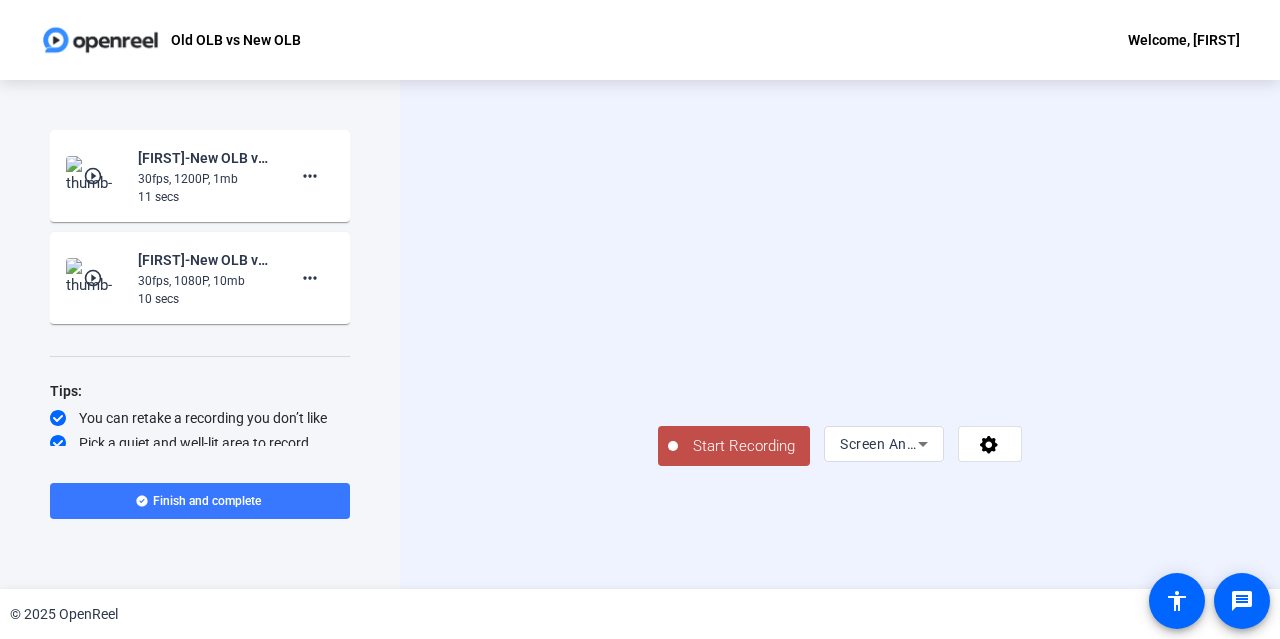 click on "Start Recording" 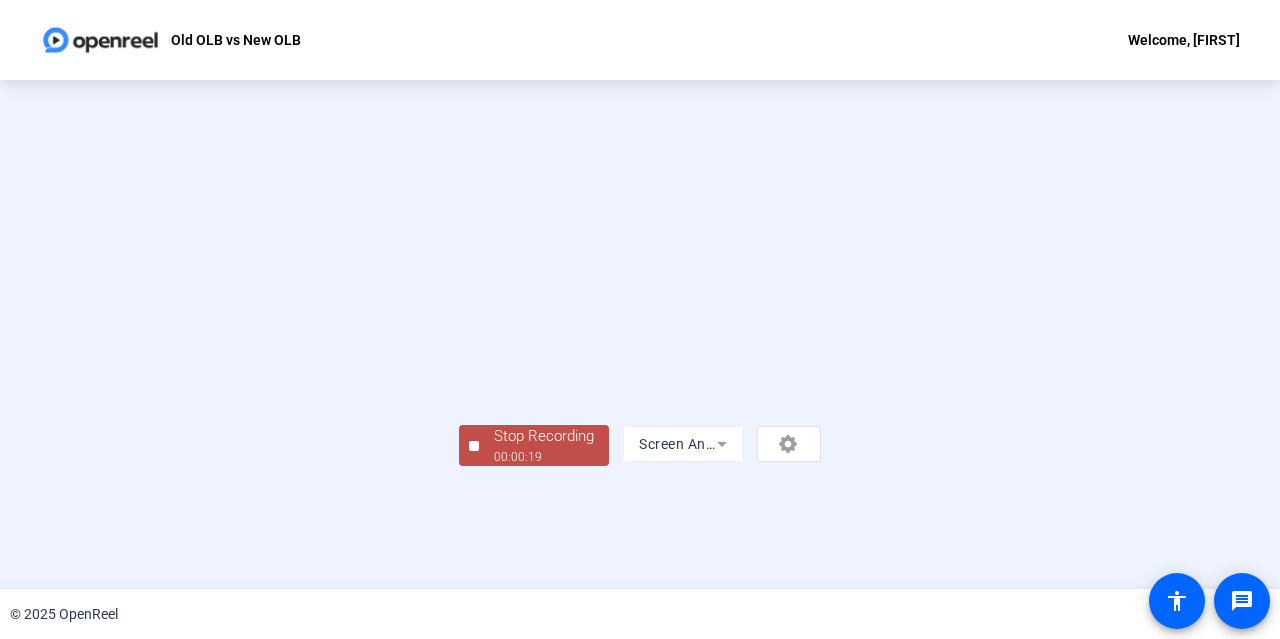 scroll, scrollTop: 96, scrollLeft: 0, axis: vertical 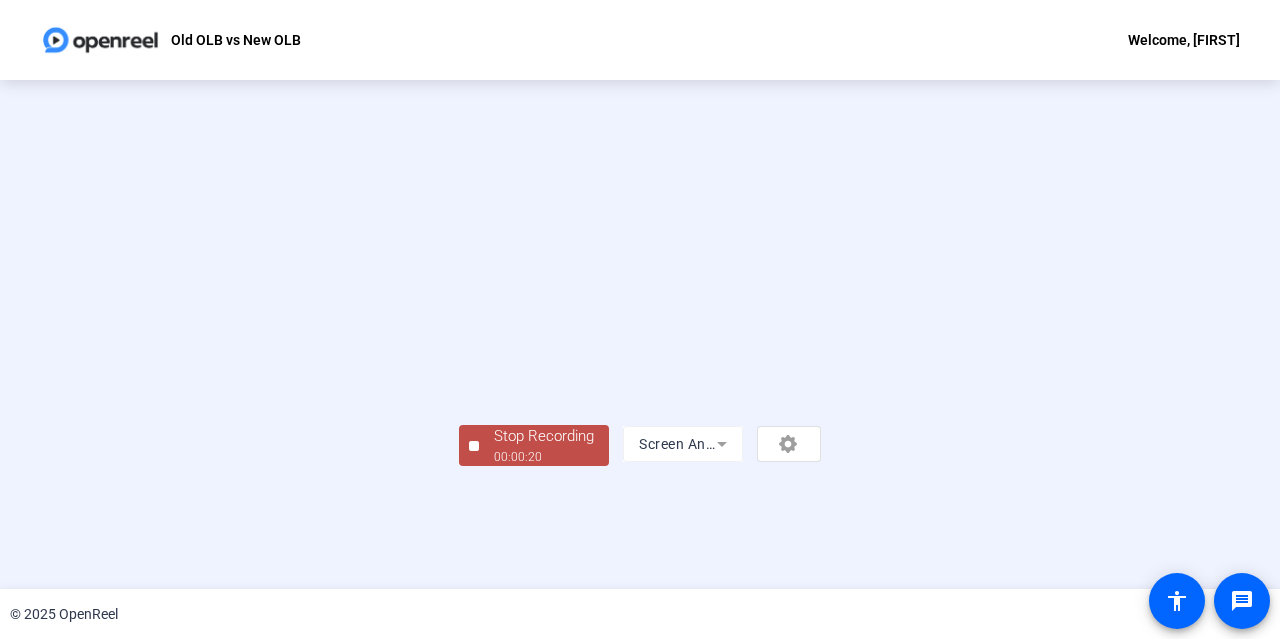 click on "00:00:20" 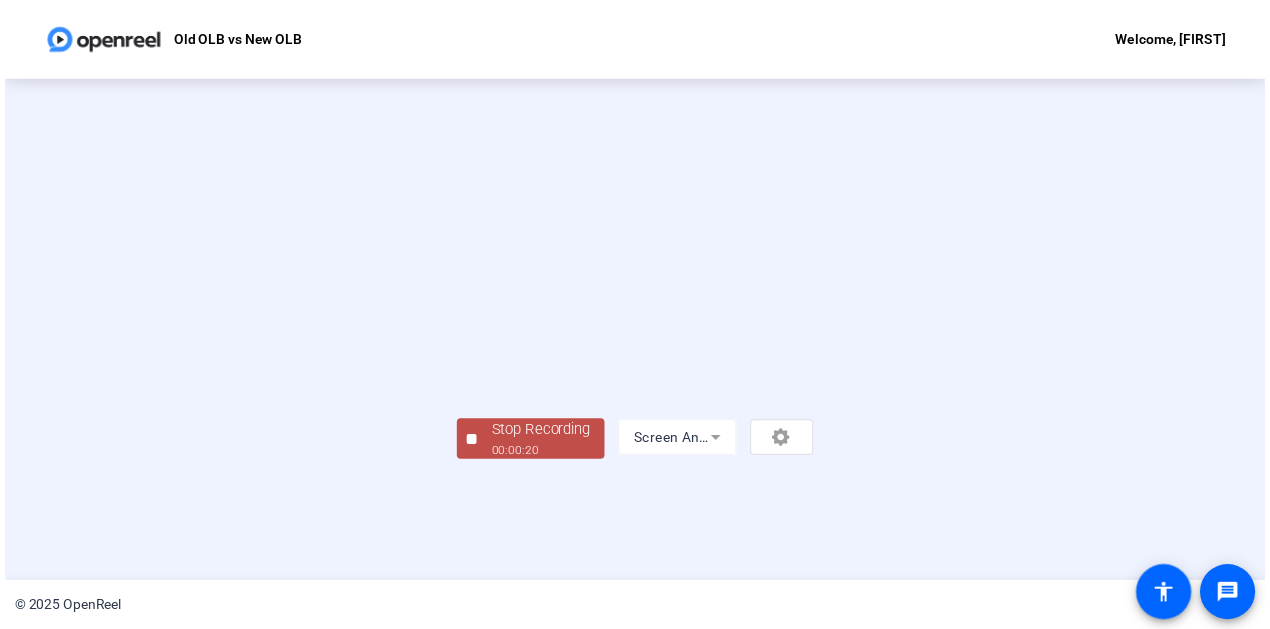 scroll, scrollTop: 0, scrollLeft: 0, axis: both 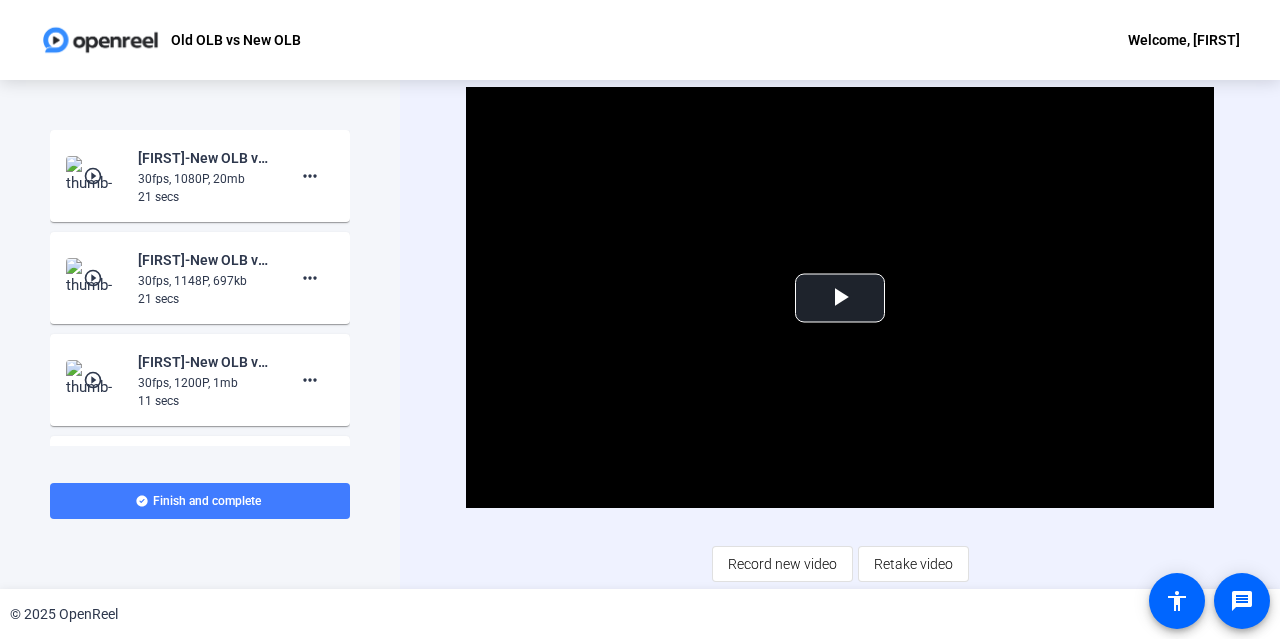 click 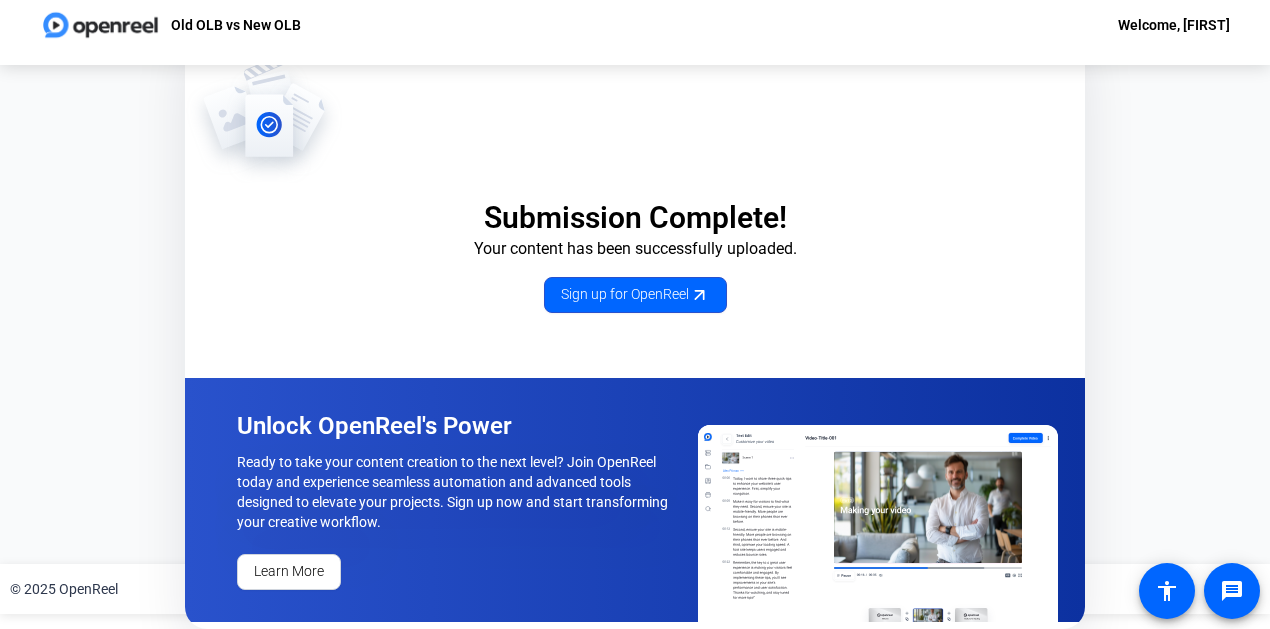 scroll, scrollTop: 0, scrollLeft: 0, axis: both 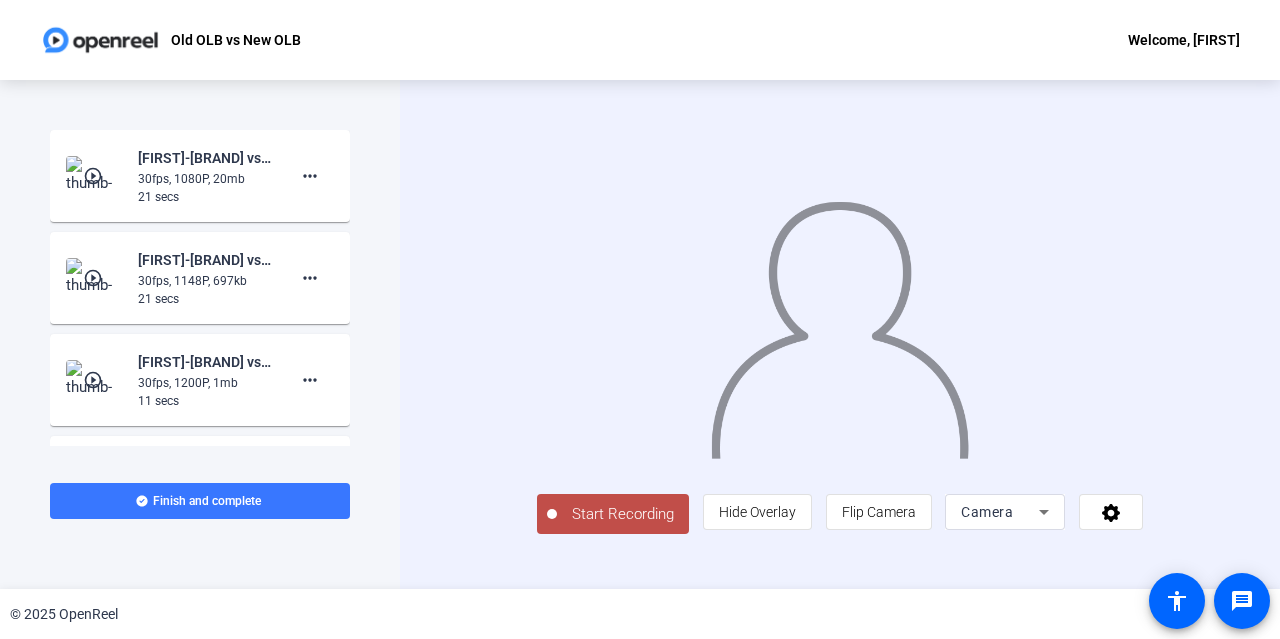 click on "Camera" at bounding box center (987, 512) 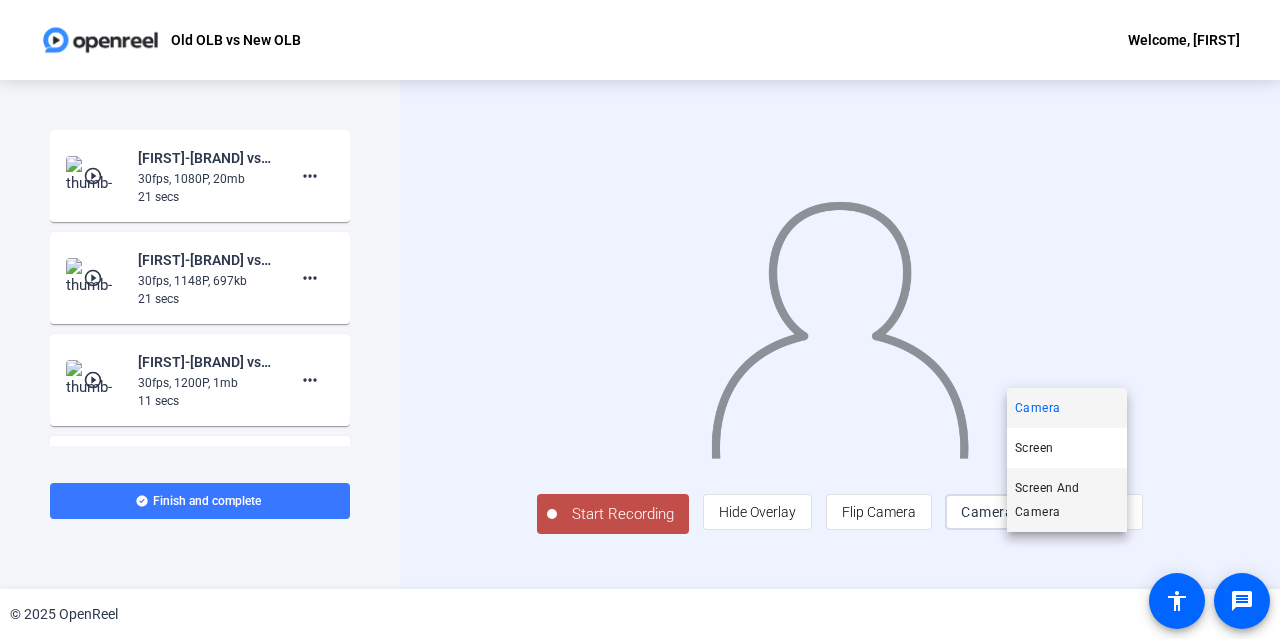 click on "Screen And Camera" at bounding box center [1067, 500] 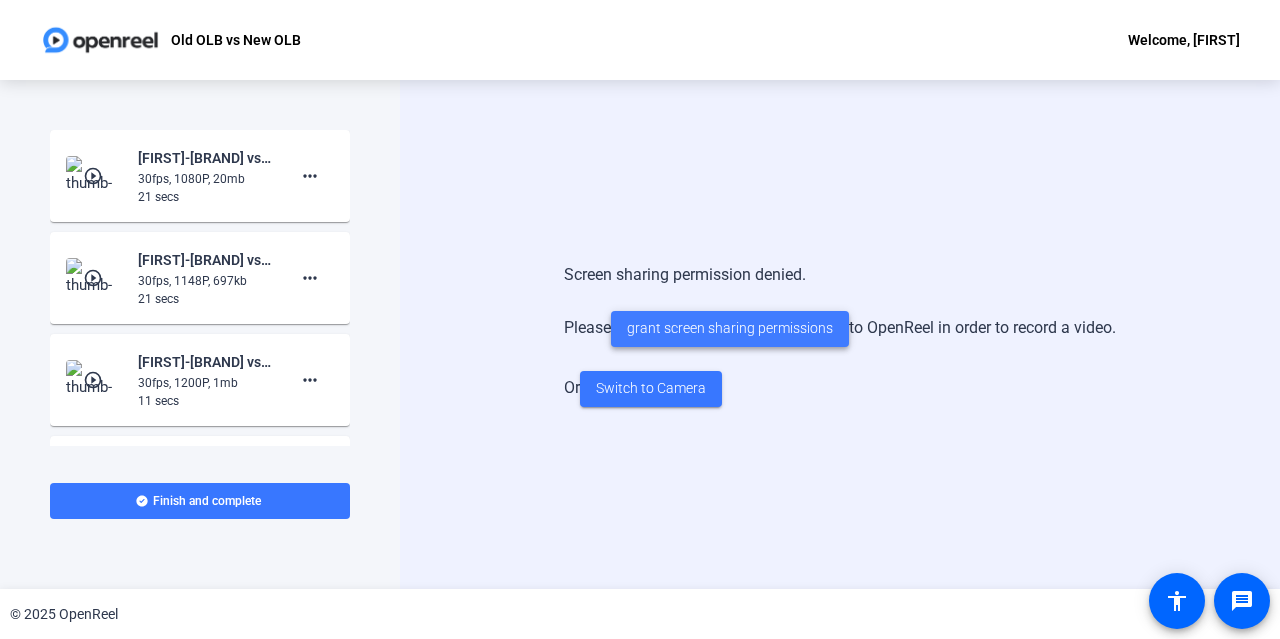 click on "grant screen sharing permissions" 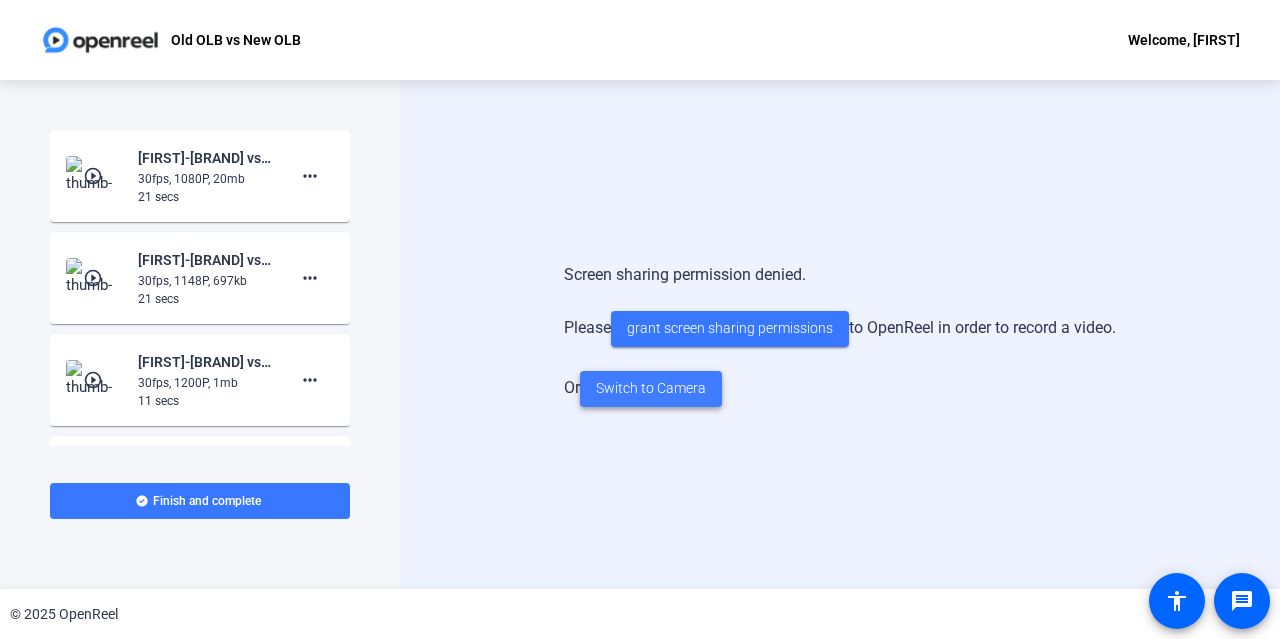 click on "Switch to Camera" 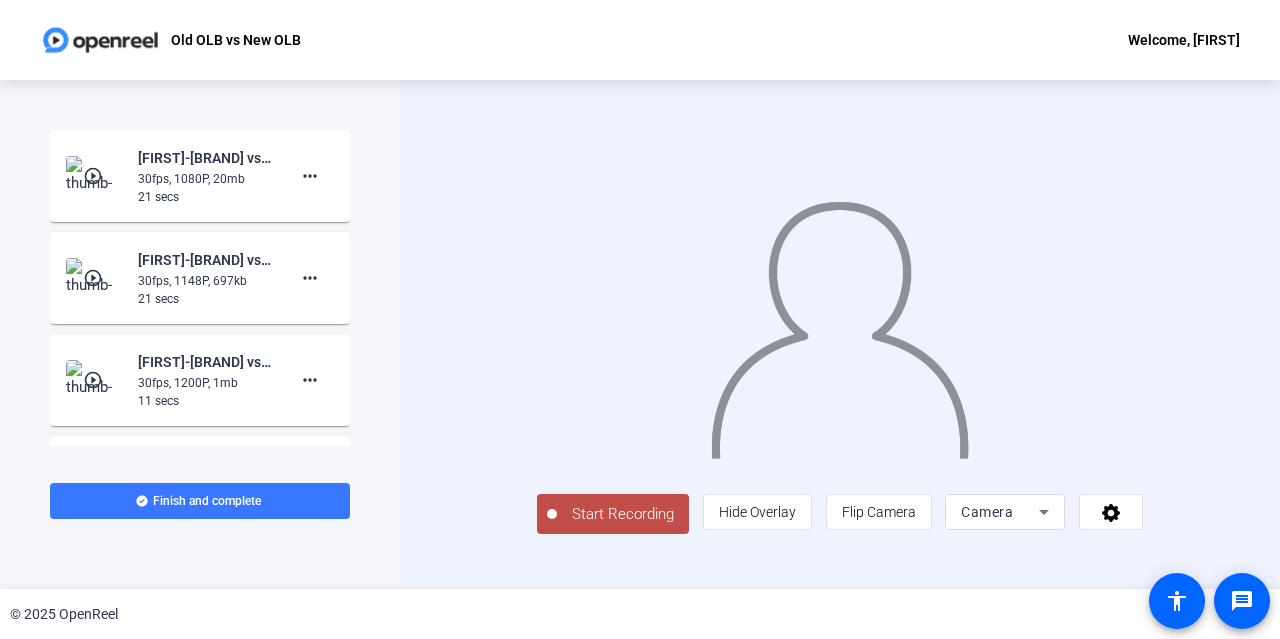 click on "Camera" 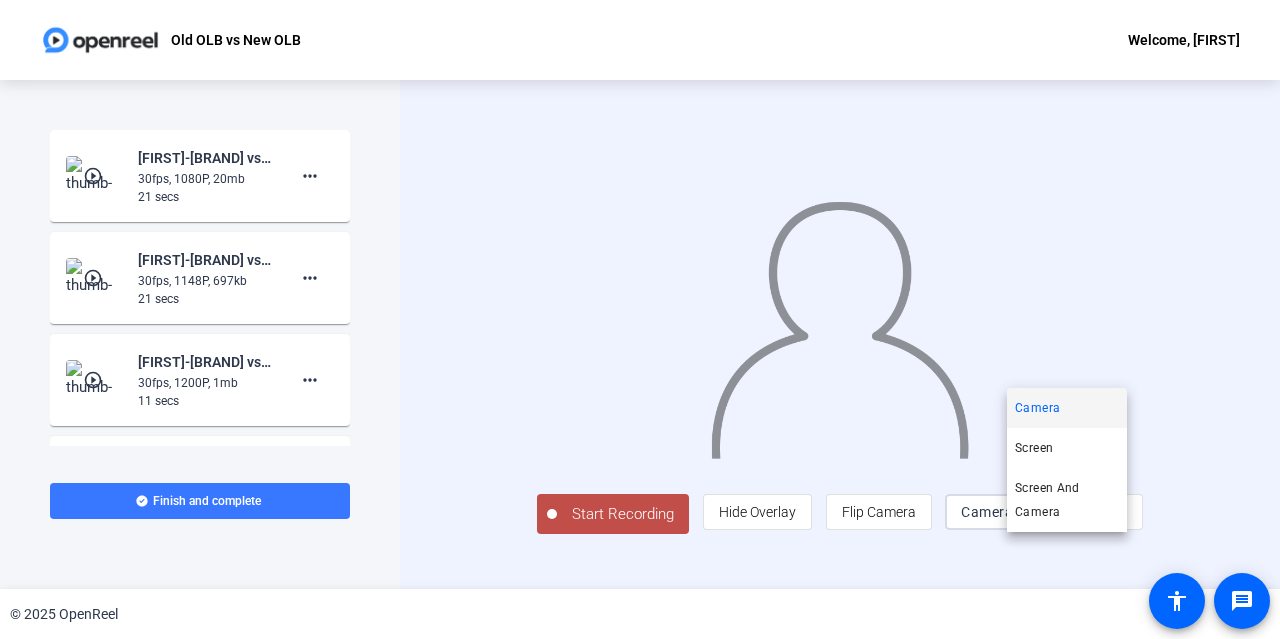click at bounding box center [640, 319] 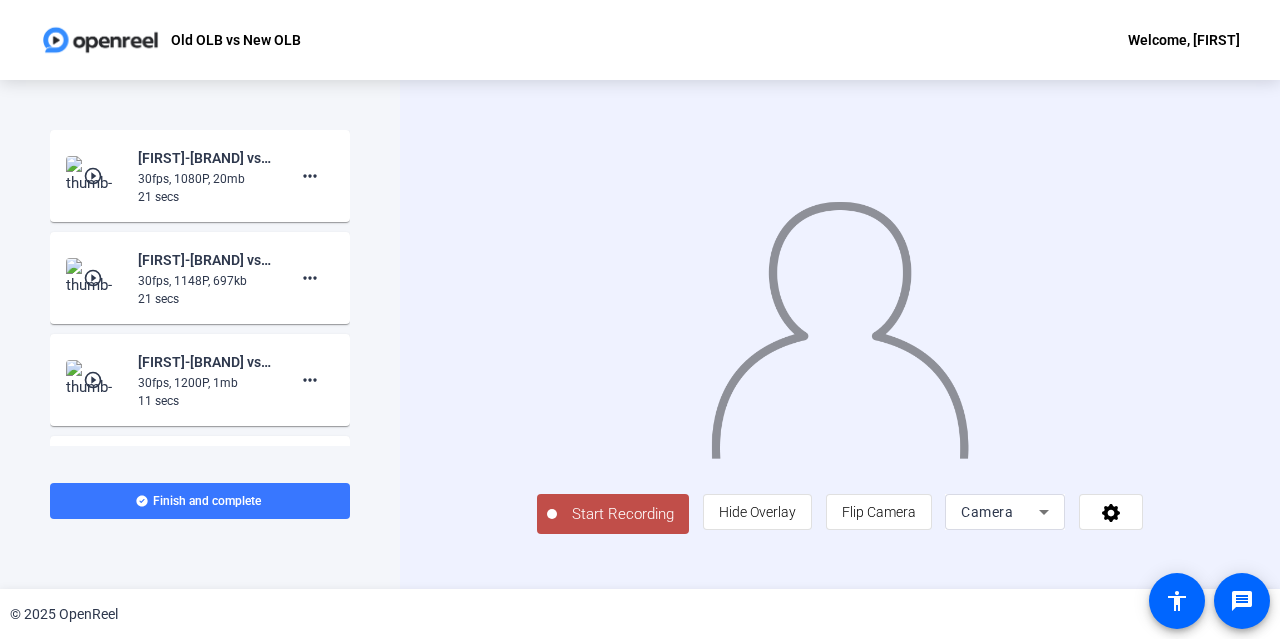 click 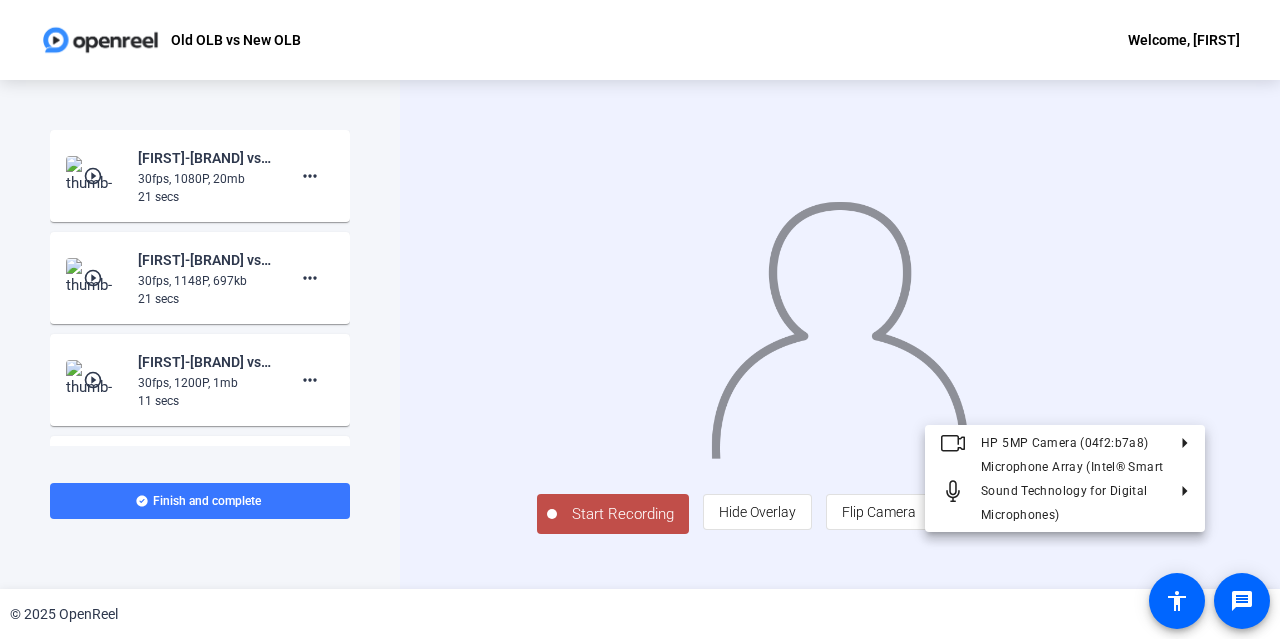 click at bounding box center [640, 319] 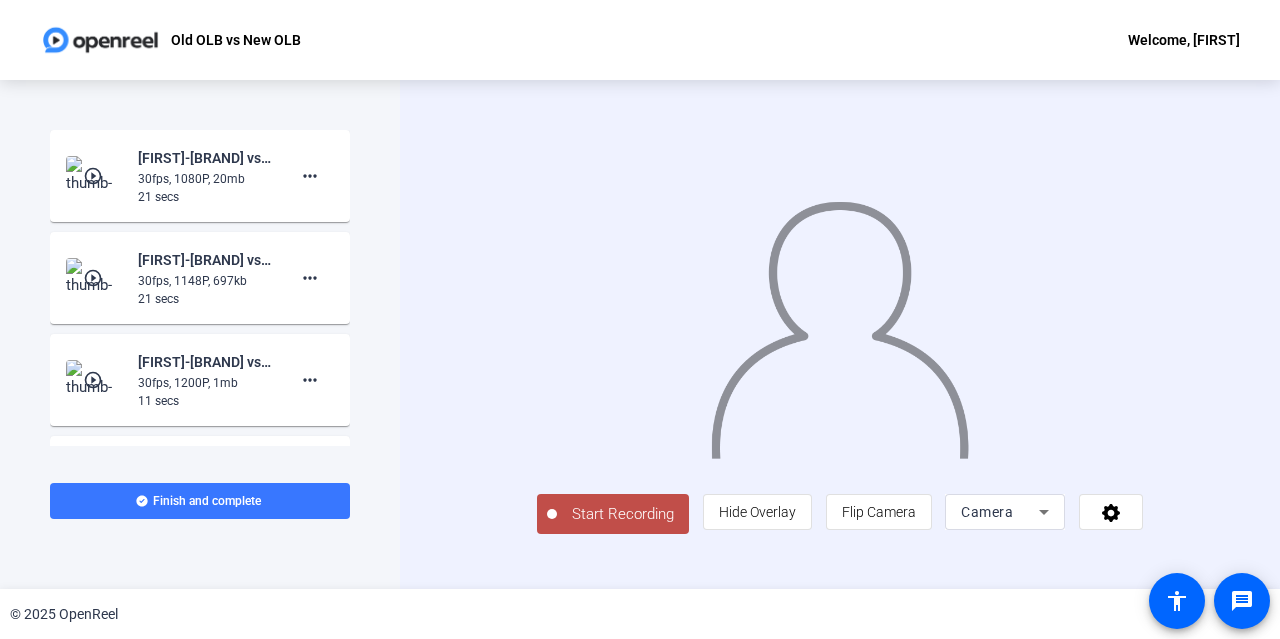 scroll, scrollTop: 0, scrollLeft: 0, axis: both 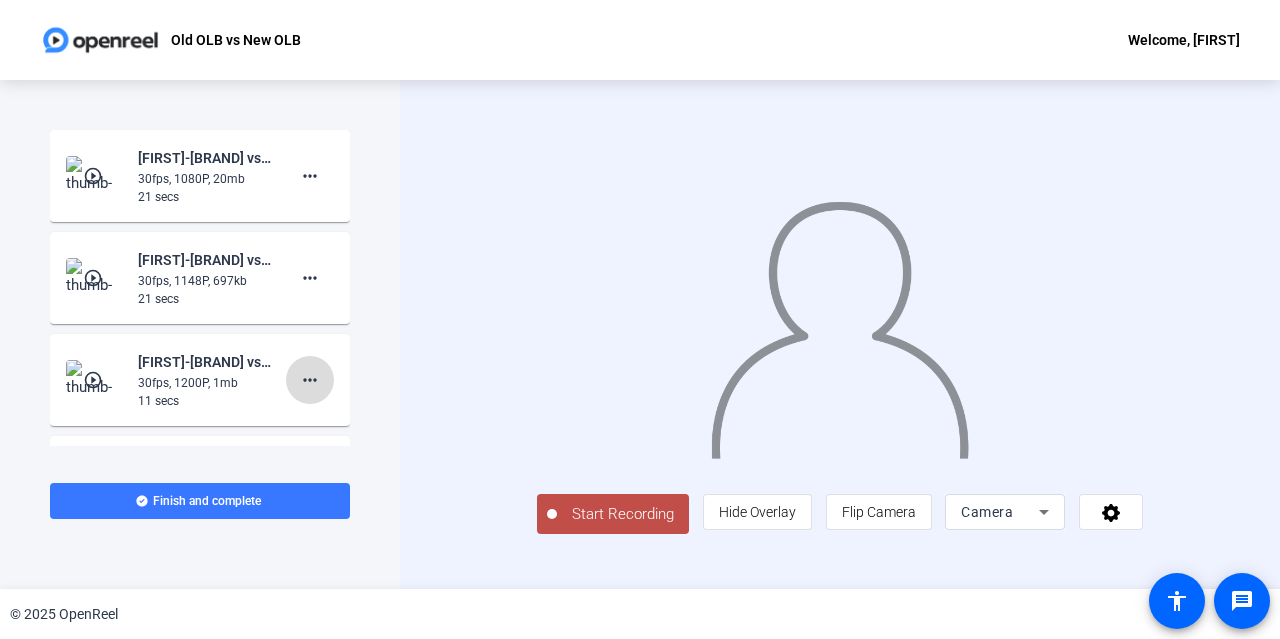 click on "more_horiz" 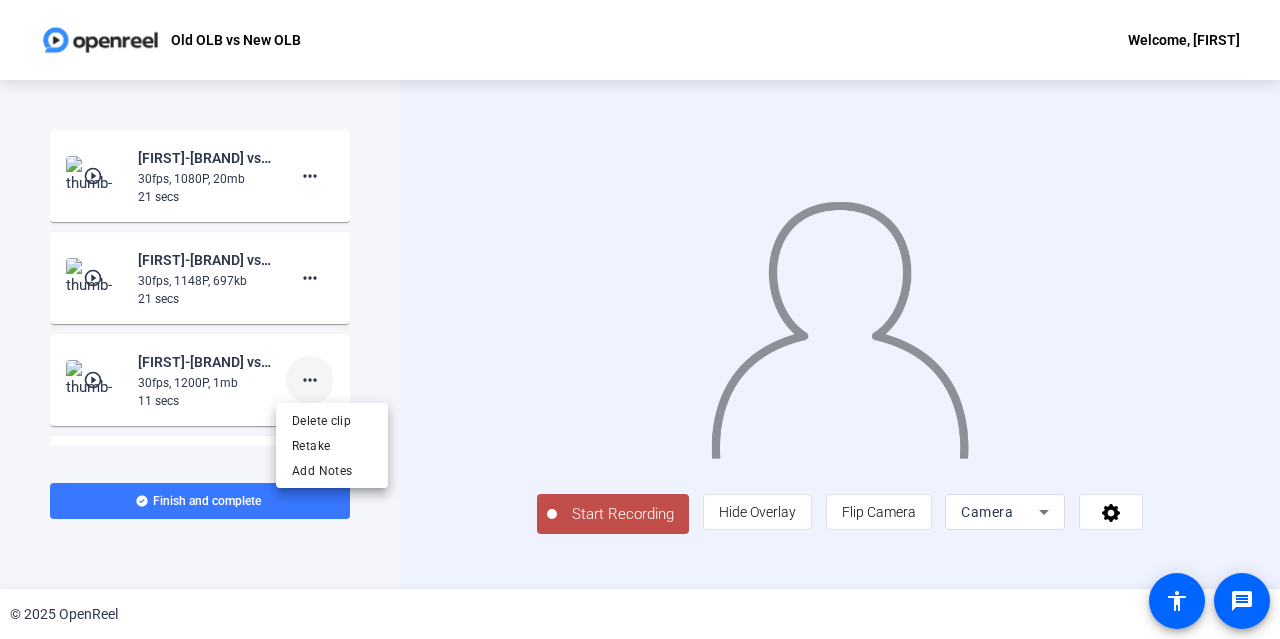 click at bounding box center (640, 319) 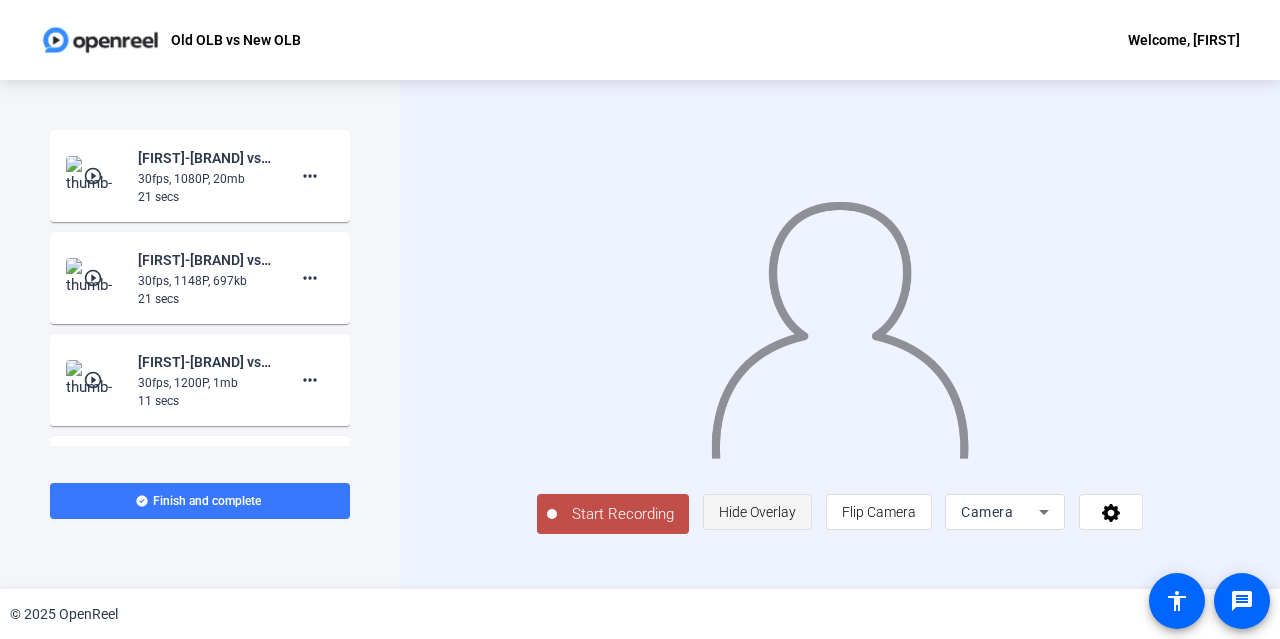 click on "Hide Overlay" 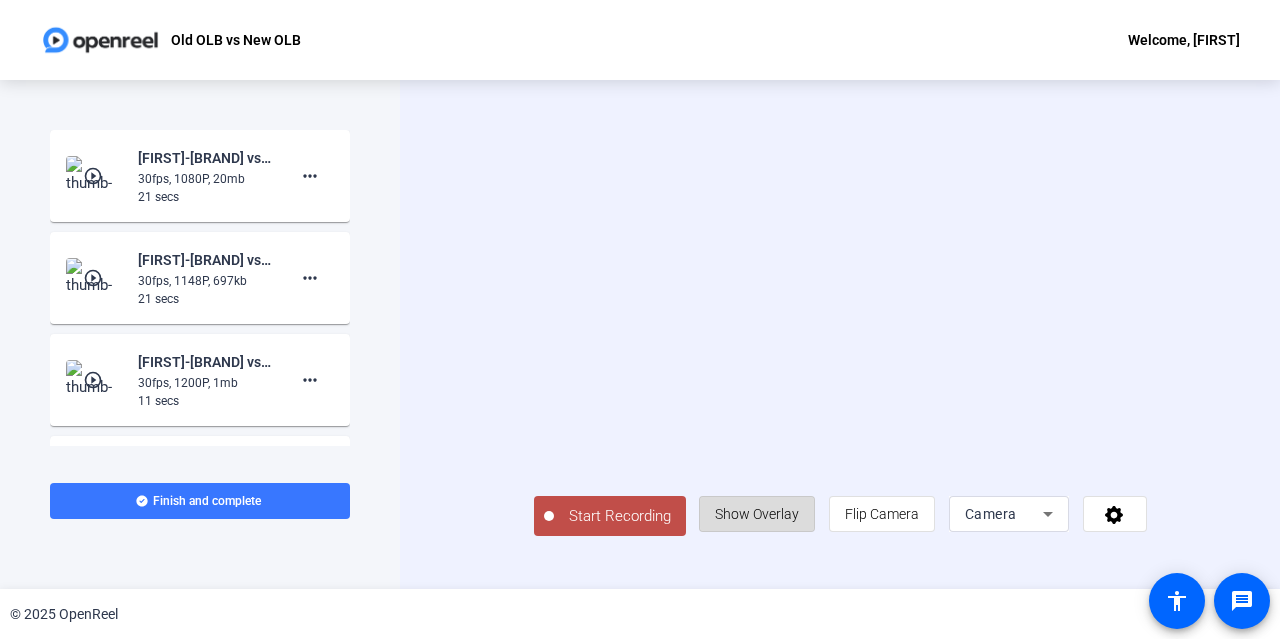 click on "Show Overlay" 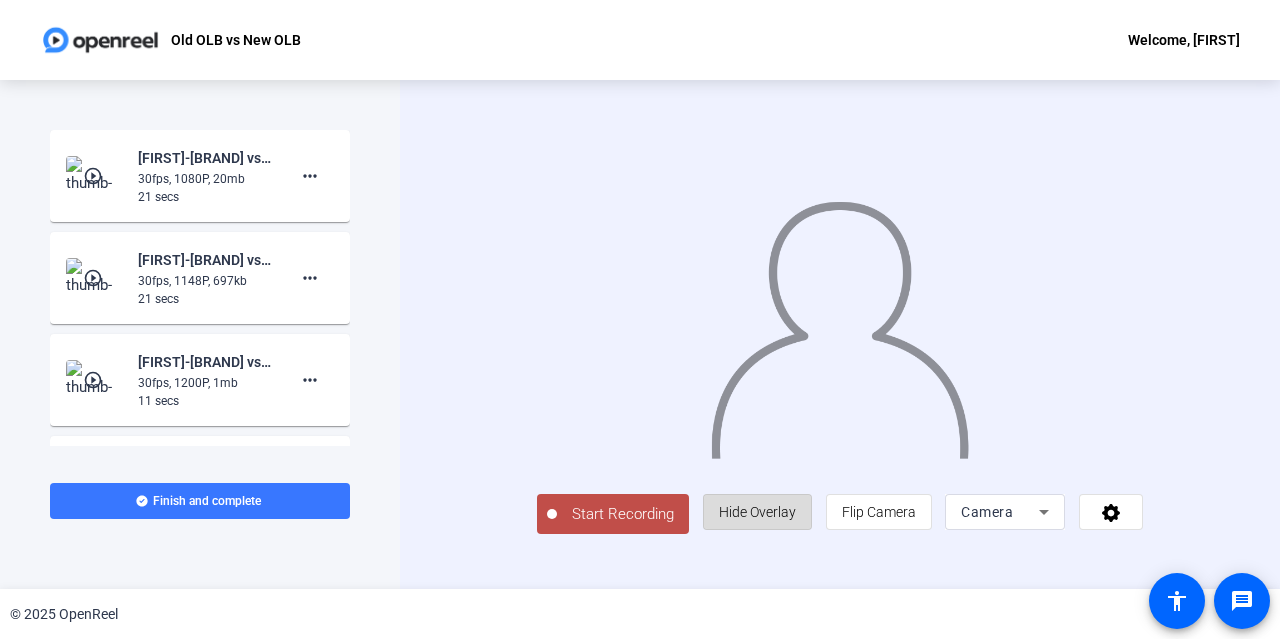 click on "Hide Overlay" 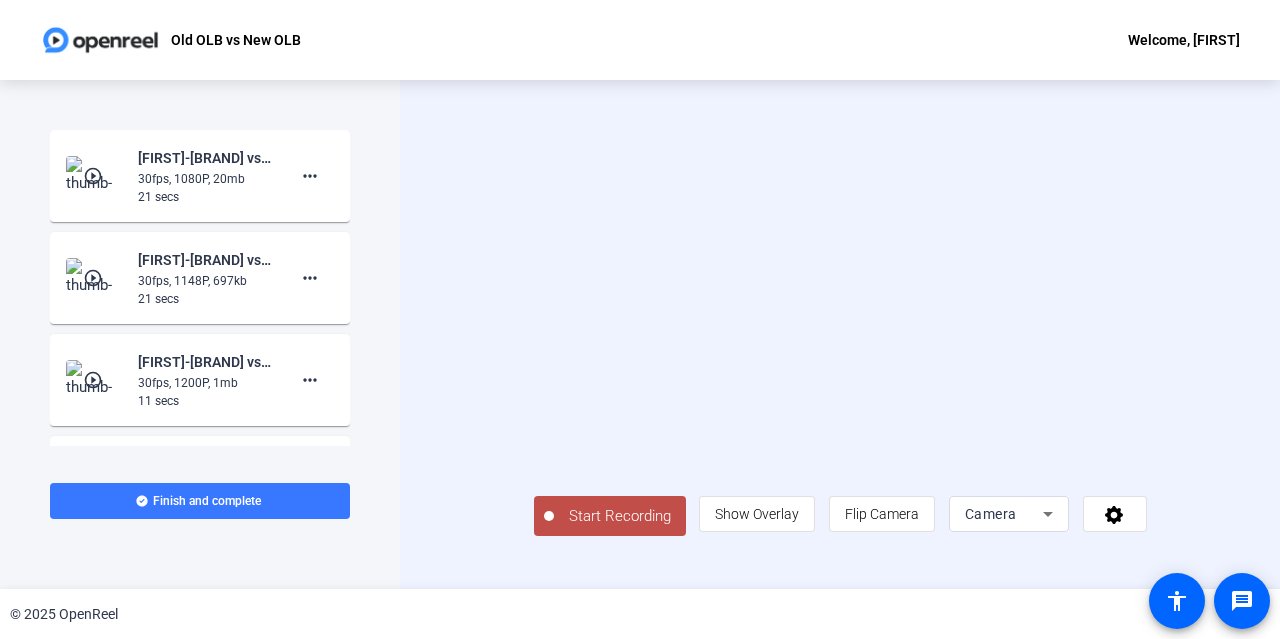 click on "Camera" 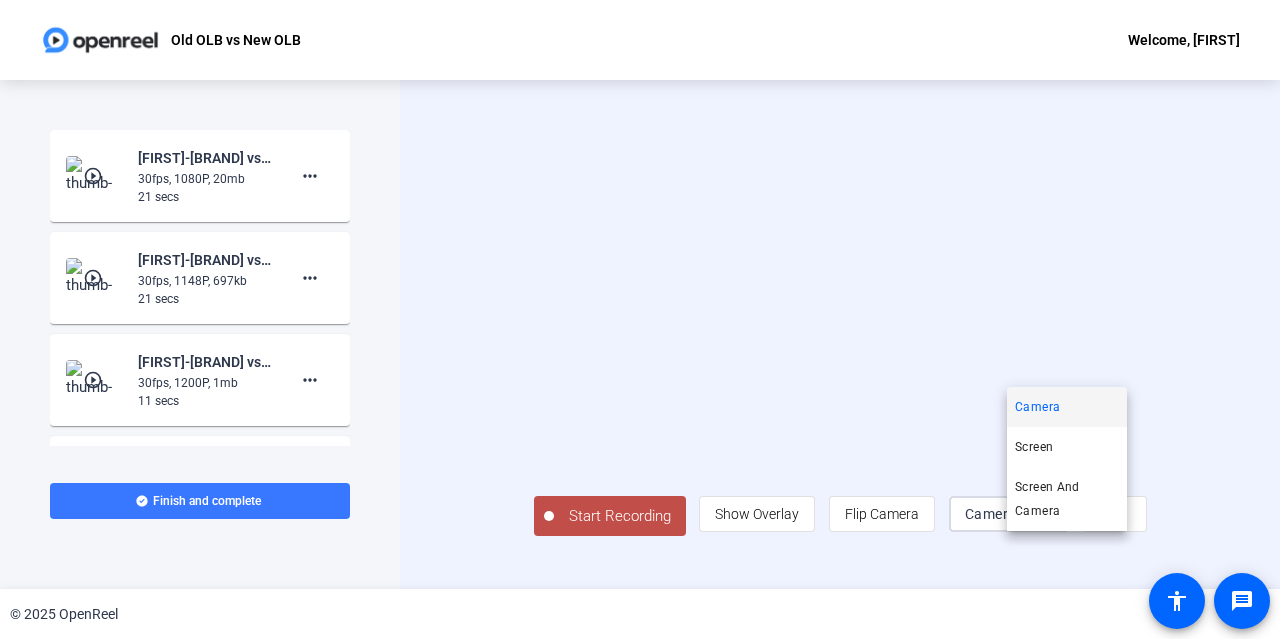 click at bounding box center (640, 319) 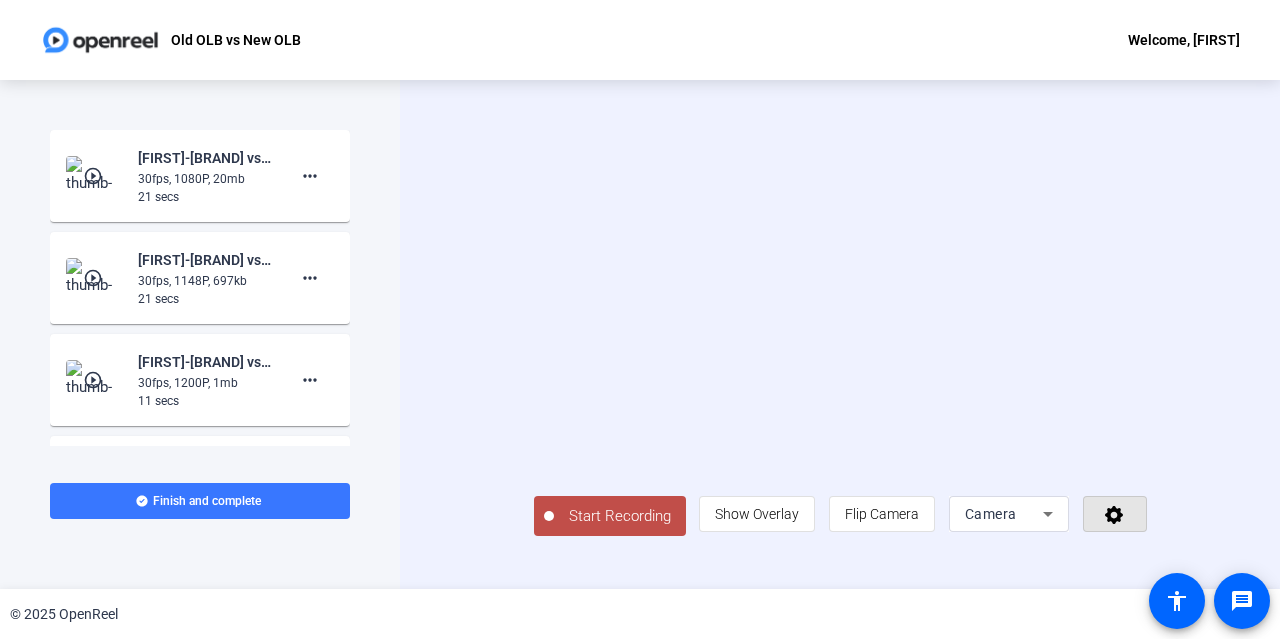 click 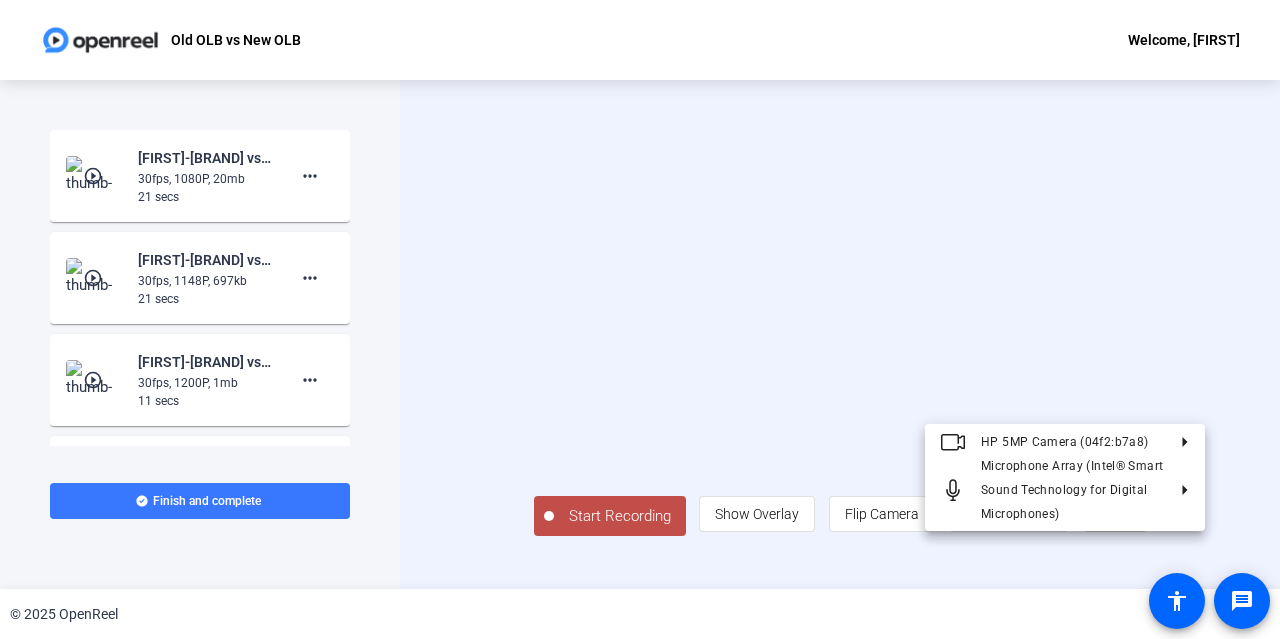 click on "Accessibility Screen-Reader Guide, Feedback, and Issue Reporting | New window
[BRAND] vs [BRAND] Welcome, [FIRST]  Start Recording  play_circle_outline  [FIRST]-[BRAND] vs [BRAND]-[BRAND] vs [BRAND]-[NUMBER]-webcam  30fps, 1080P, 20mb  21 secs more_horiz play_circle_outline  [FIRST]-[BRAND] vs [BRAND]-[BRAND] vs [BRAND]-[NUMBER]-screen  30fps, 1148P, 697kb  21 secs more_horiz play_circle_outline  [FIRST]-[BRAND] vs [BRAND]-[BRAND] vs [BRAND]-[NUMBER]-screen  30fps, 1200P, 1mb  11 secs more_horiz play_circle_outline  [FIRST]-[BRAND] vs [BRAND]-[BRAND] vs [BRAND]-[NUMBER]-webcam  30fps, 1080P, 10mb  10 secs more_horiz Tips:
You can retake a recording you don’t like
Pick a quiet and well-lit area to record
Be yourself! It doesn’t have to be perfect
Finish and complete  Back  Start Recording  person  Show Overlay flip Flip Camera Camera © 2025 OpenReel message accessibility
Image Overlay Flip Camera" at bounding box center (640, 319) 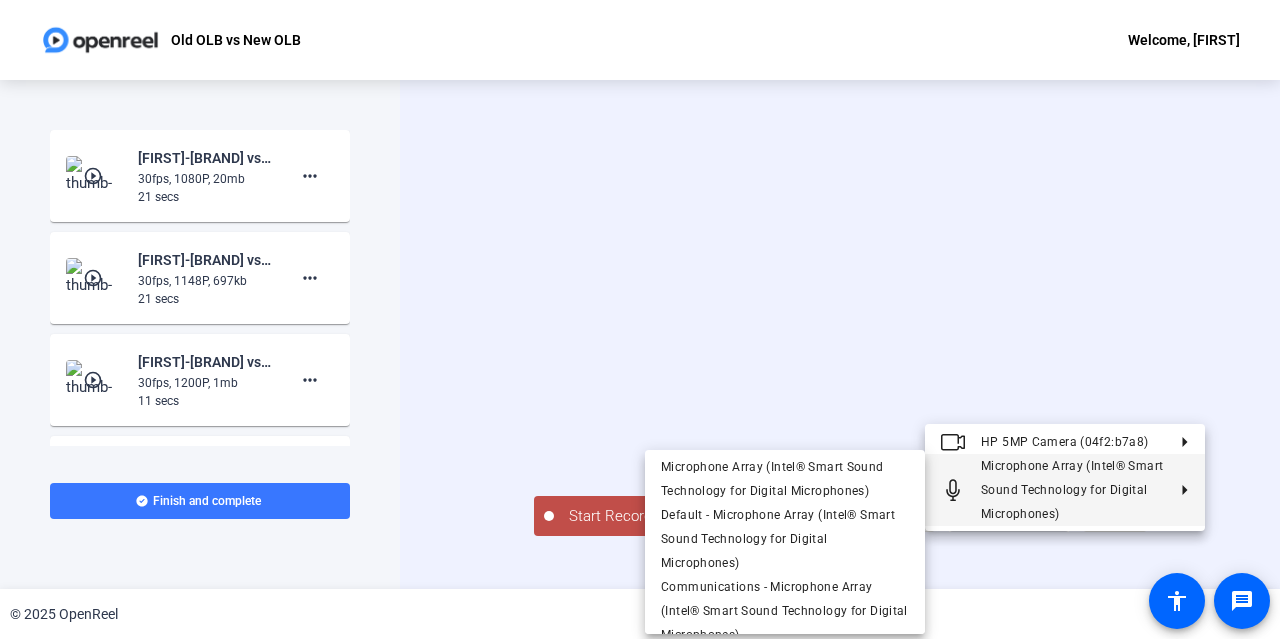 click at bounding box center (640, 319) 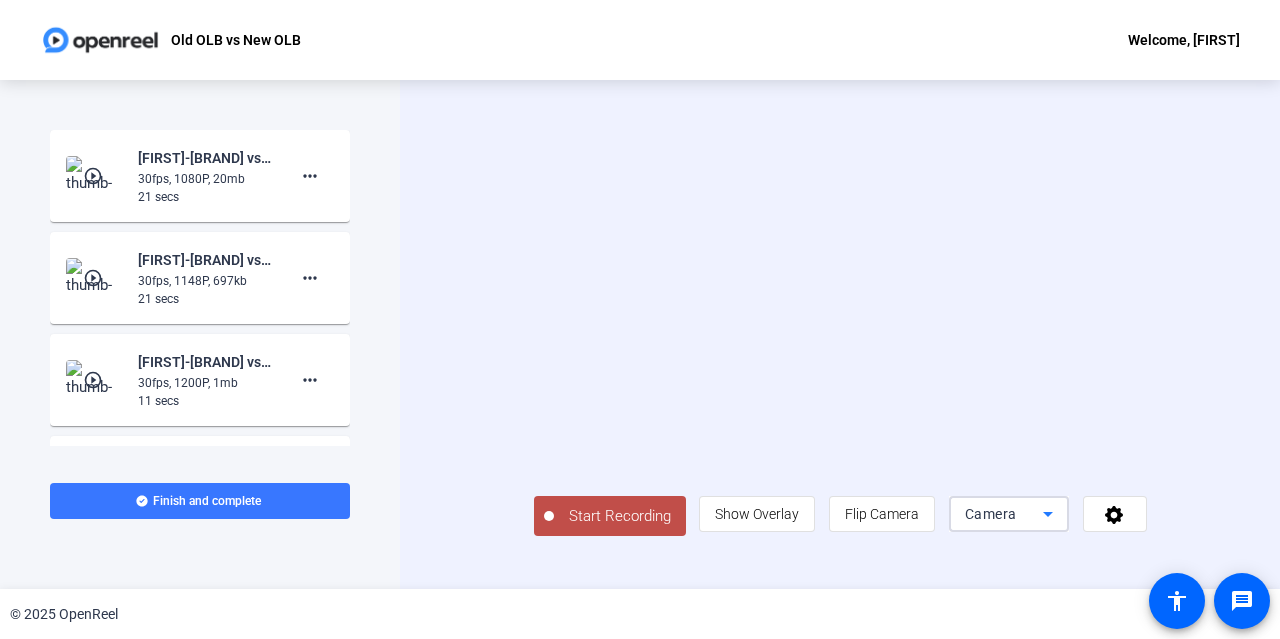 click on "Camera" at bounding box center [991, 514] 